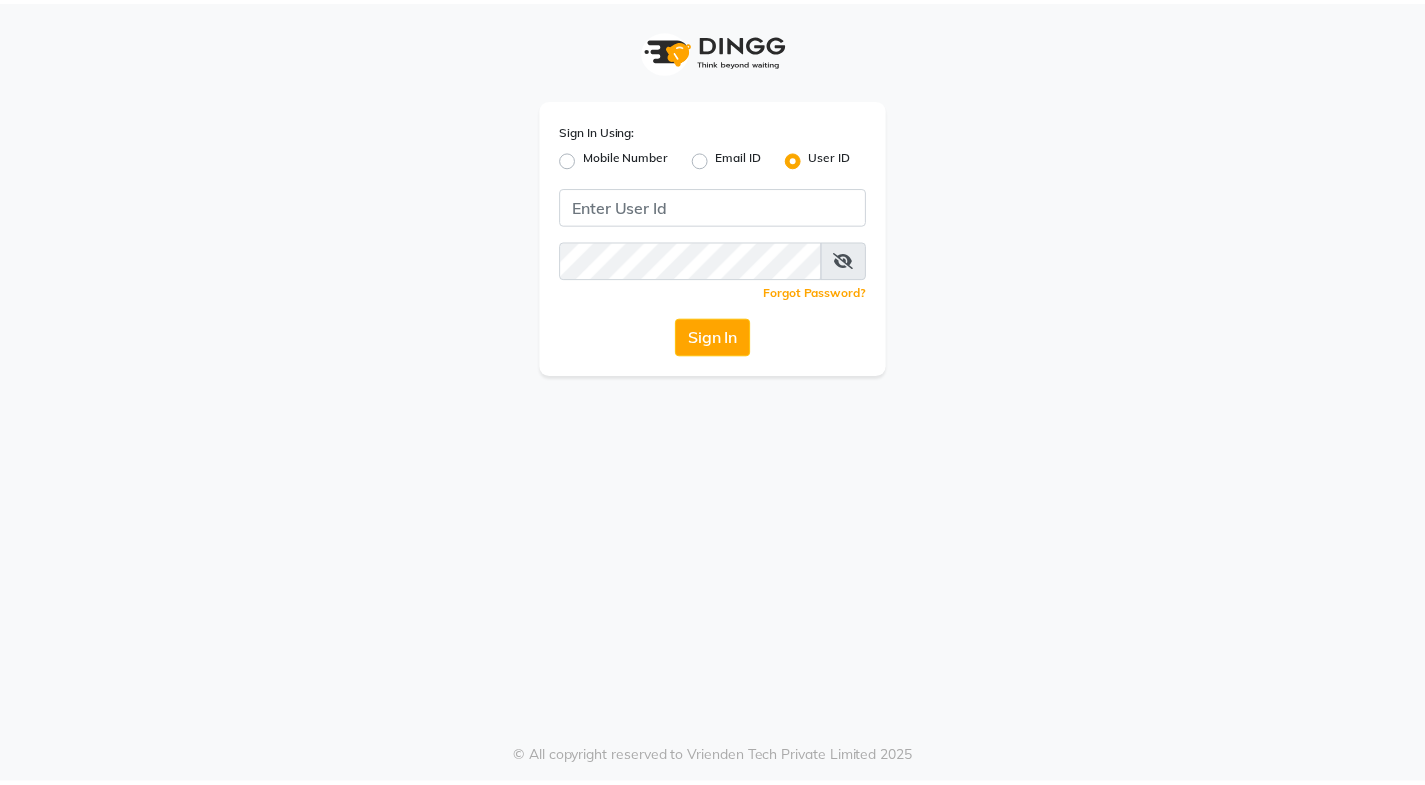scroll, scrollTop: 0, scrollLeft: 0, axis: both 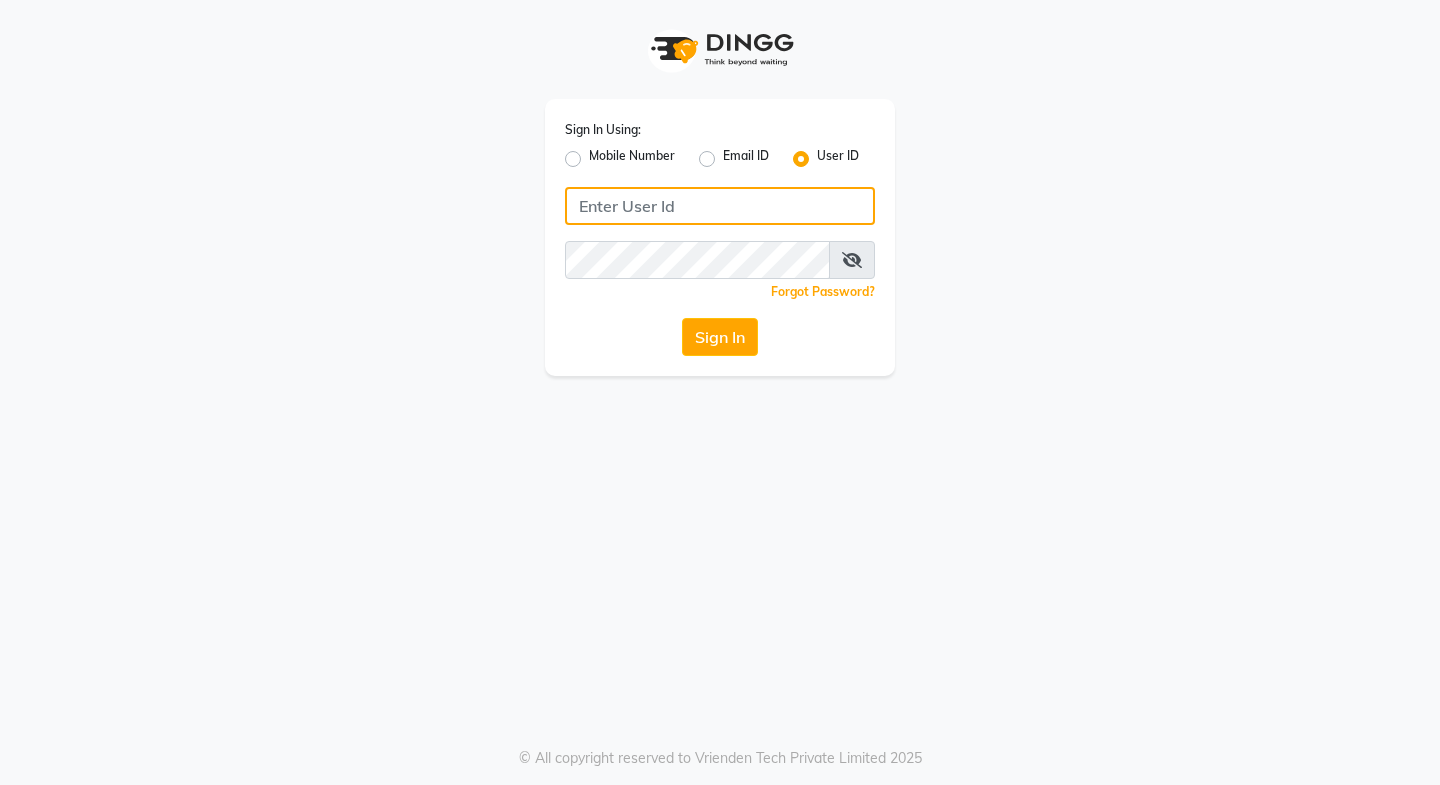 type on "posshe123" 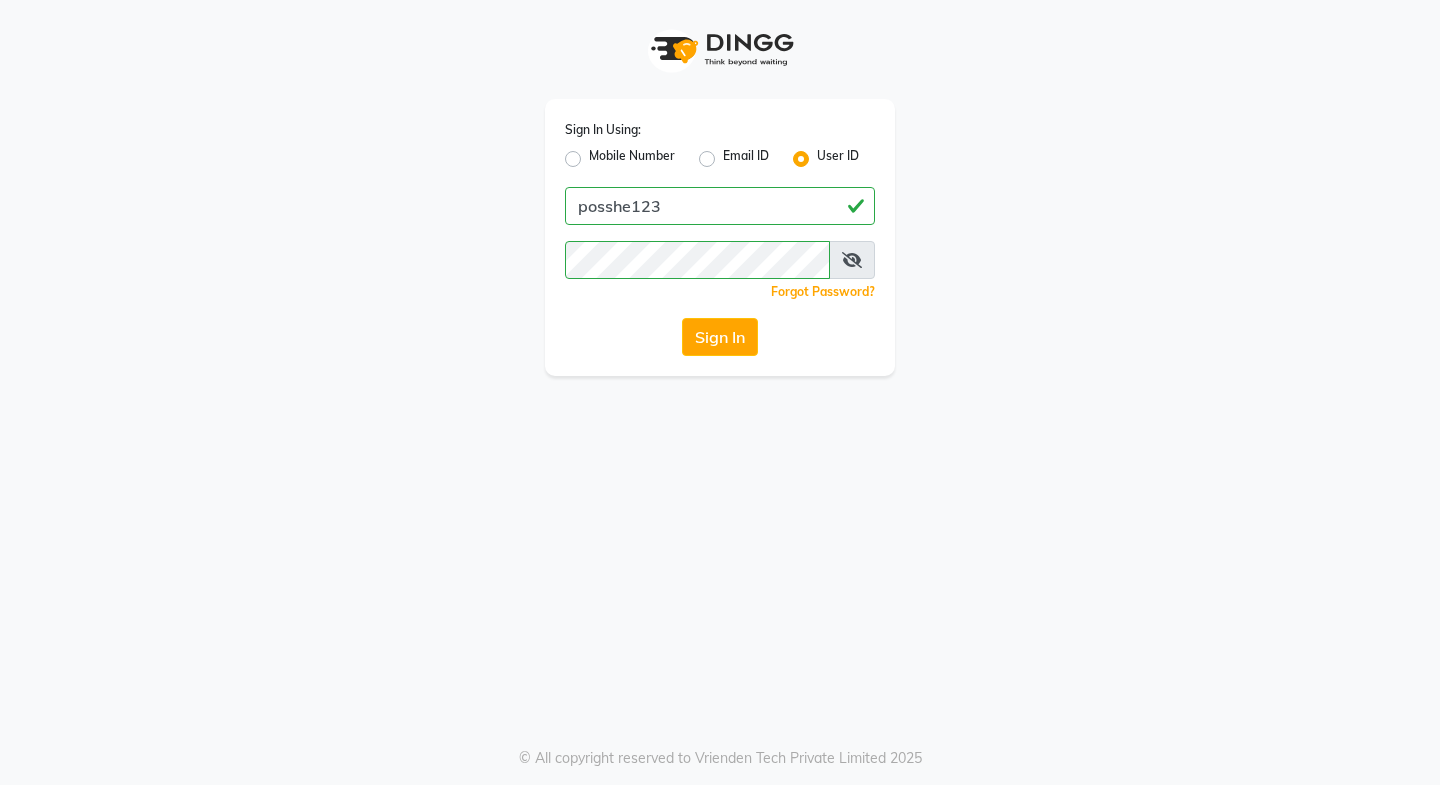 click at bounding box center (852, 260) 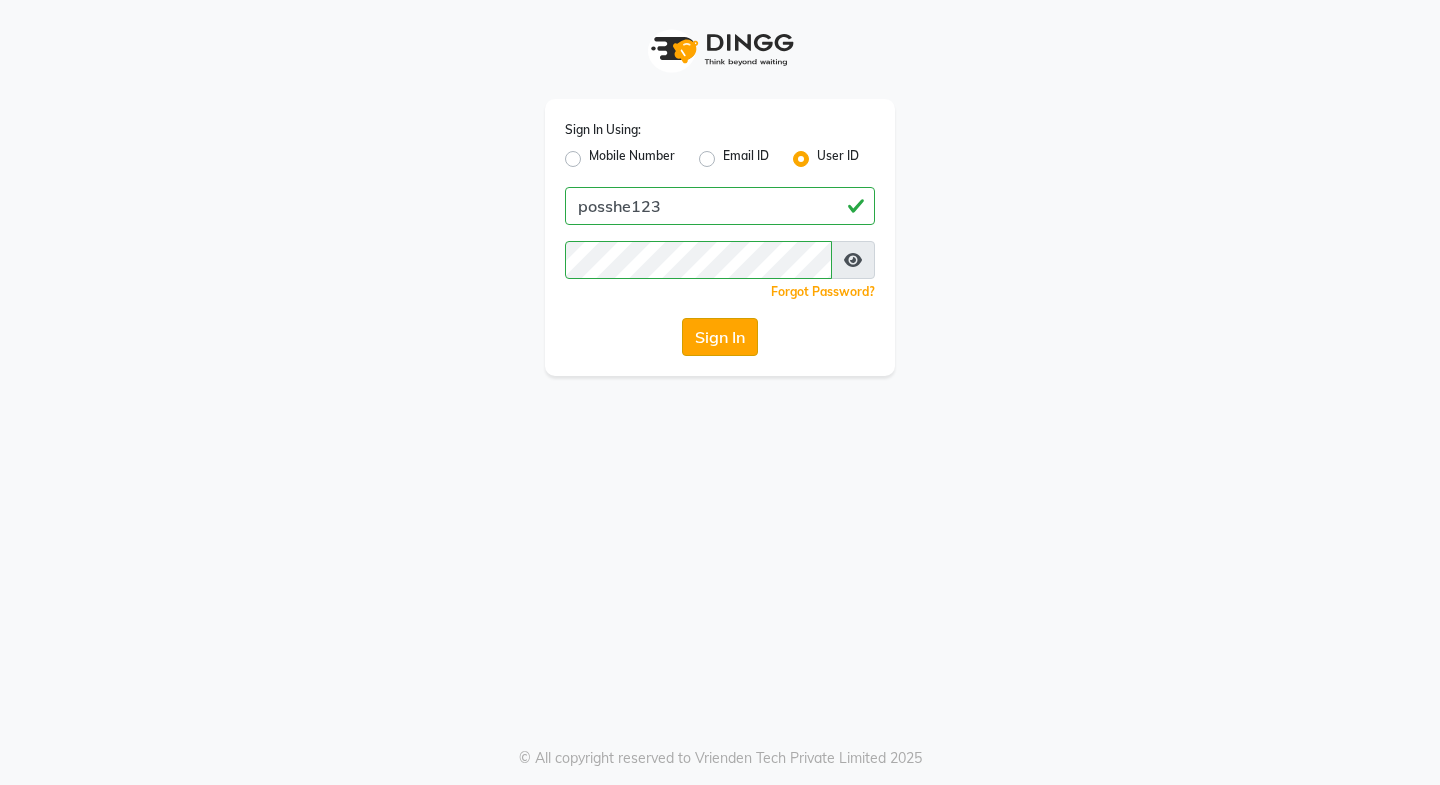 click on "Sign In" 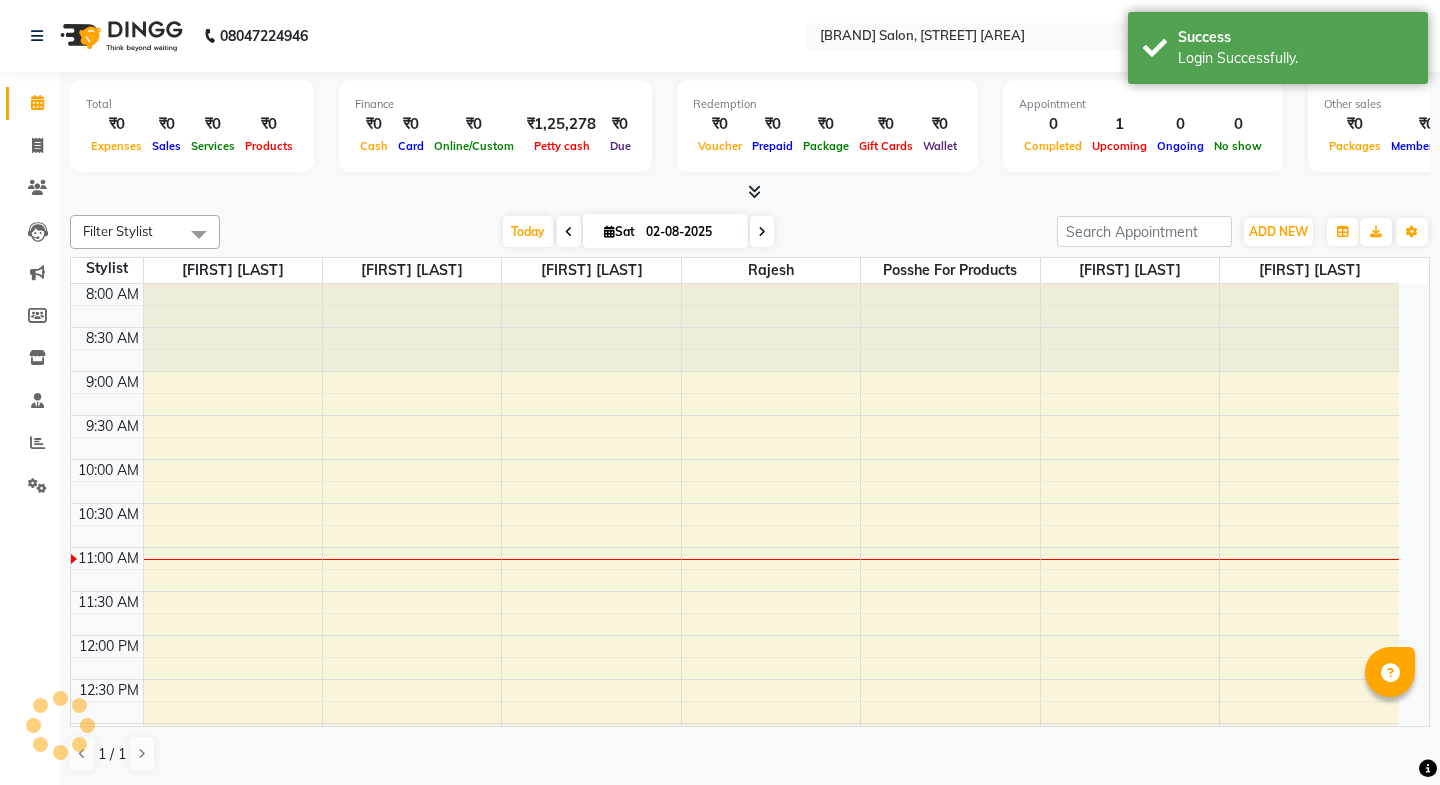 select on "en" 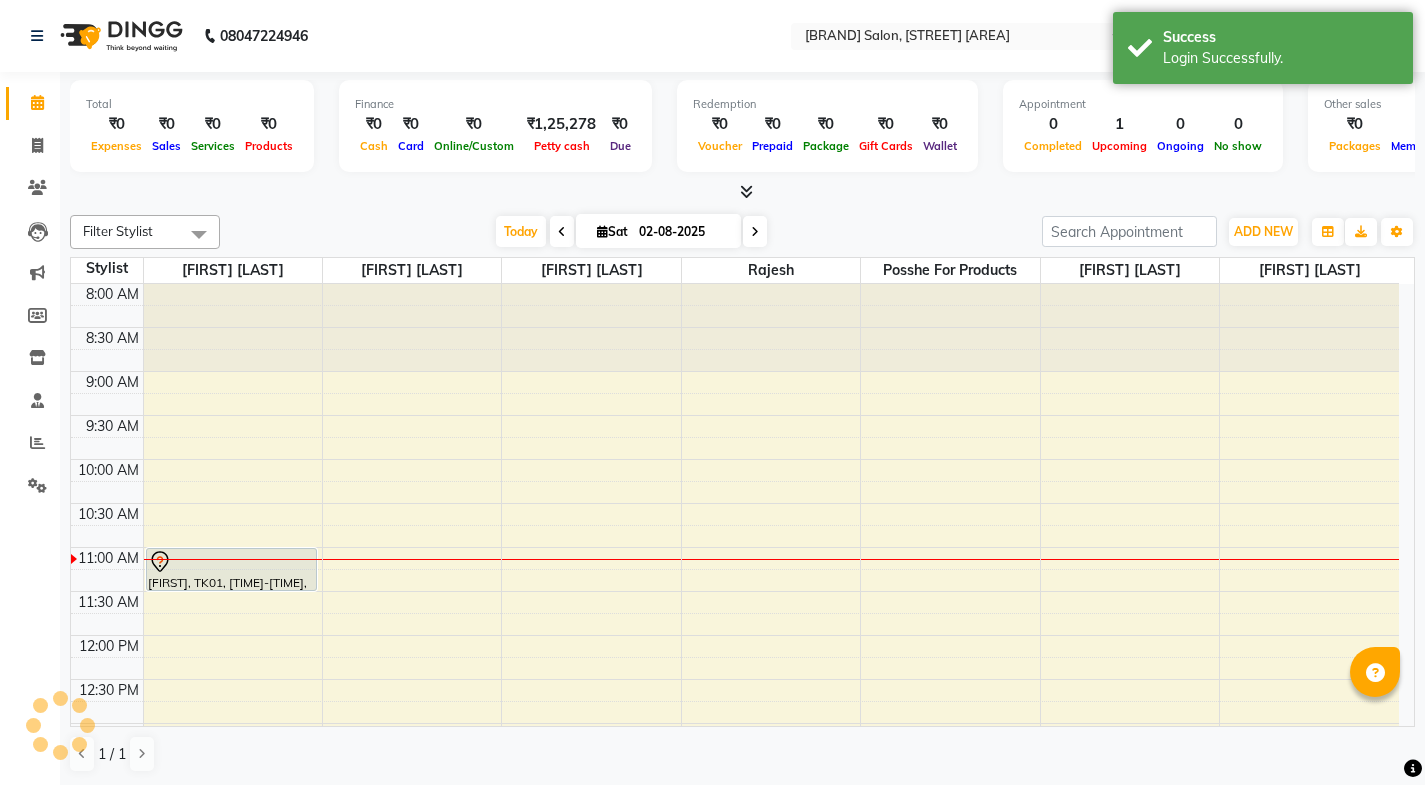 scroll, scrollTop: 0, scrollLeft: 0, axis: both 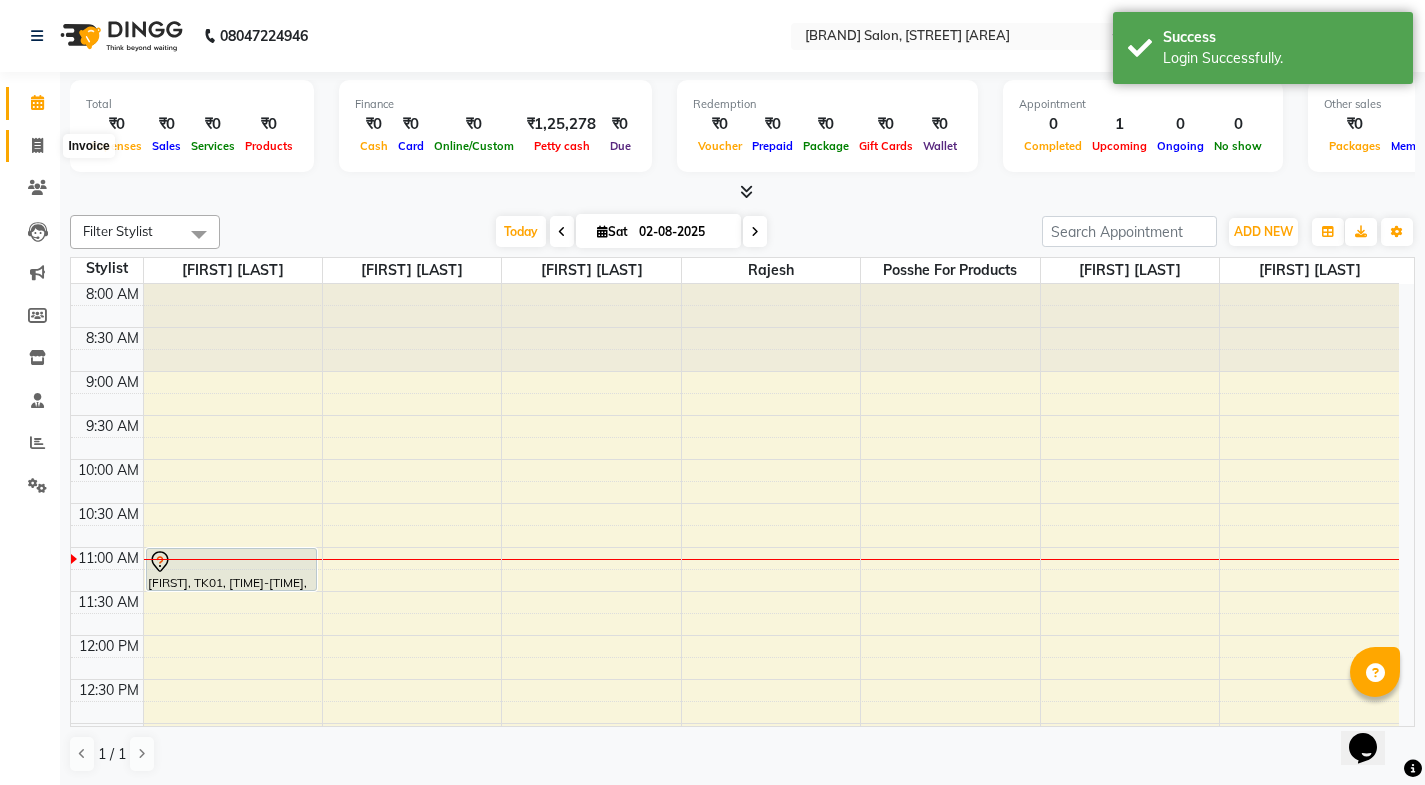 click 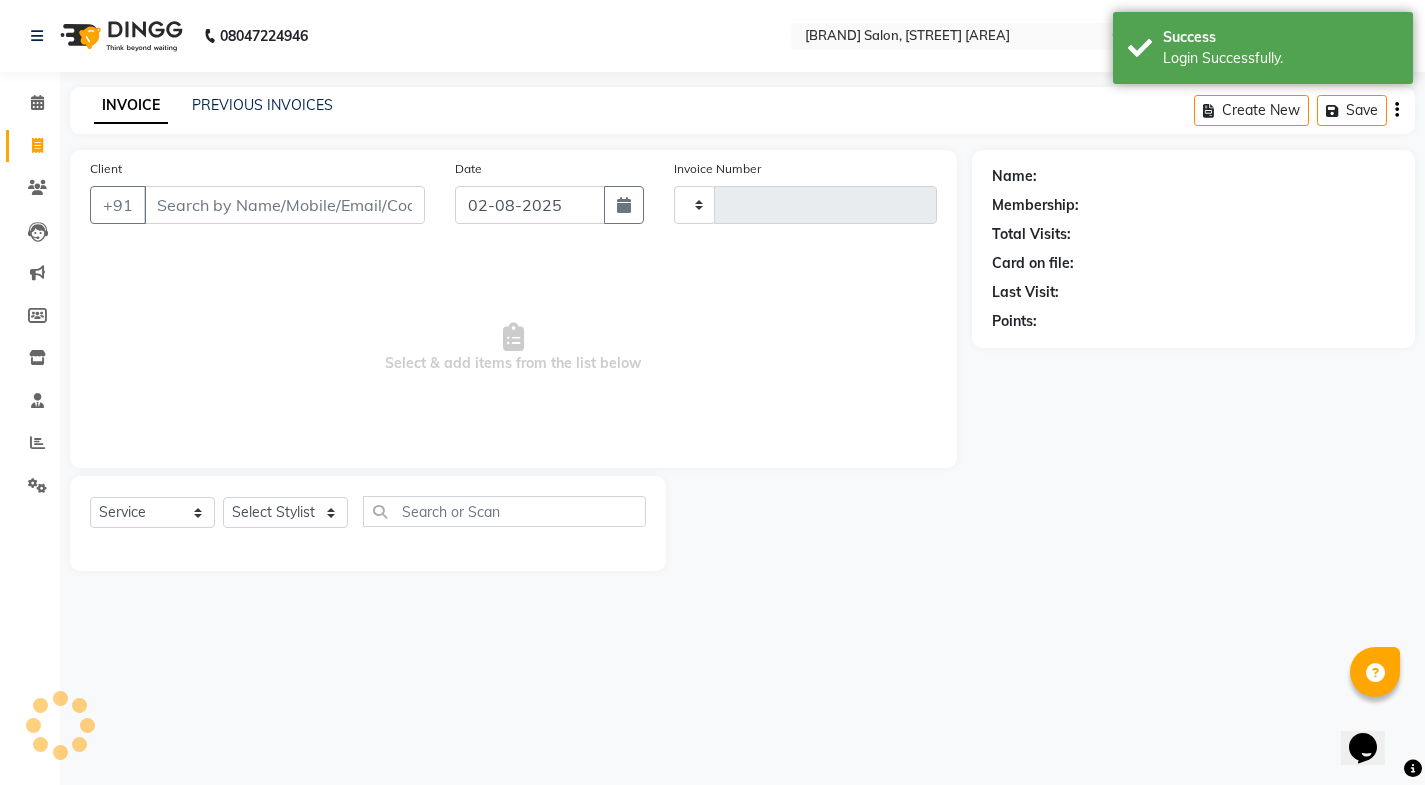 type on "1740" 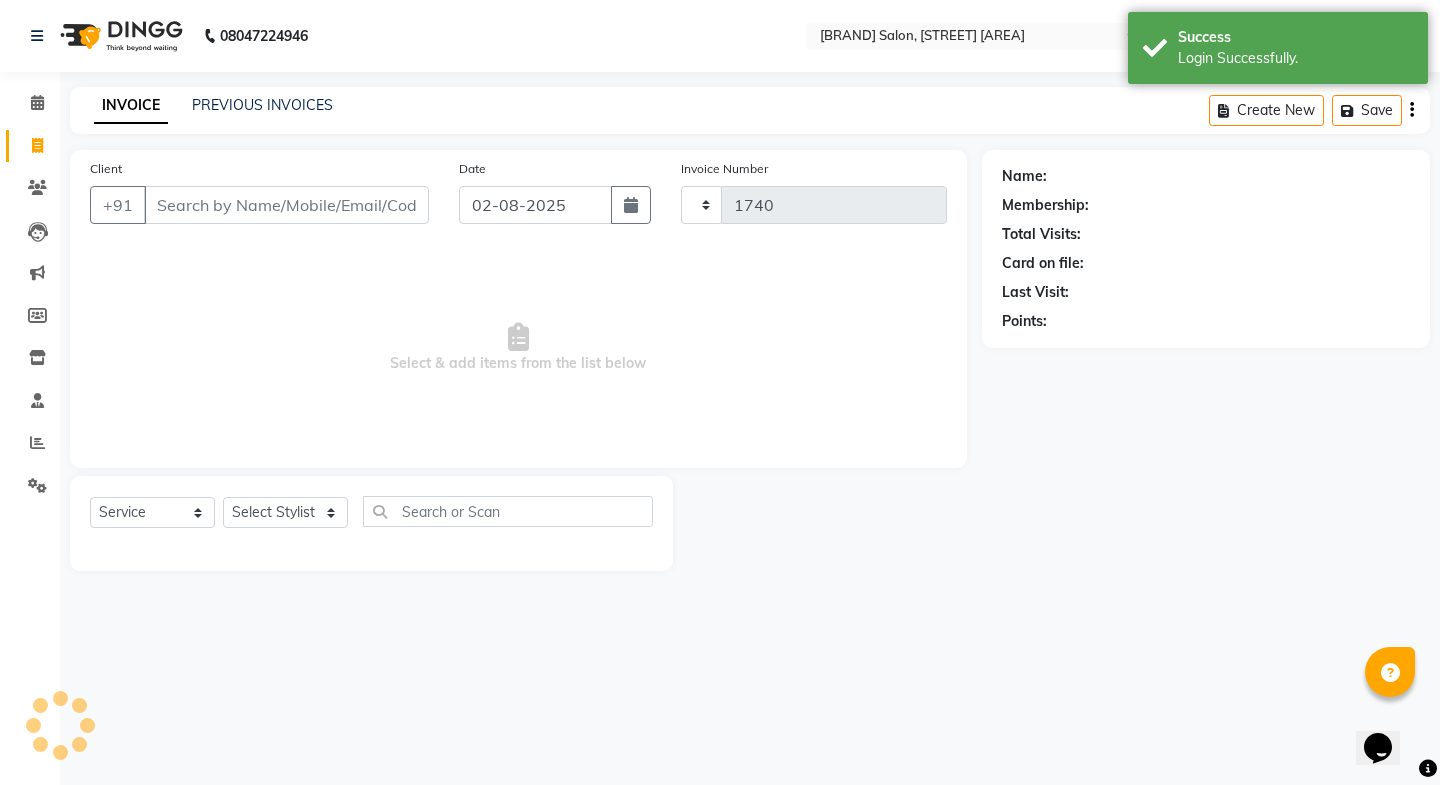 select on "6052" 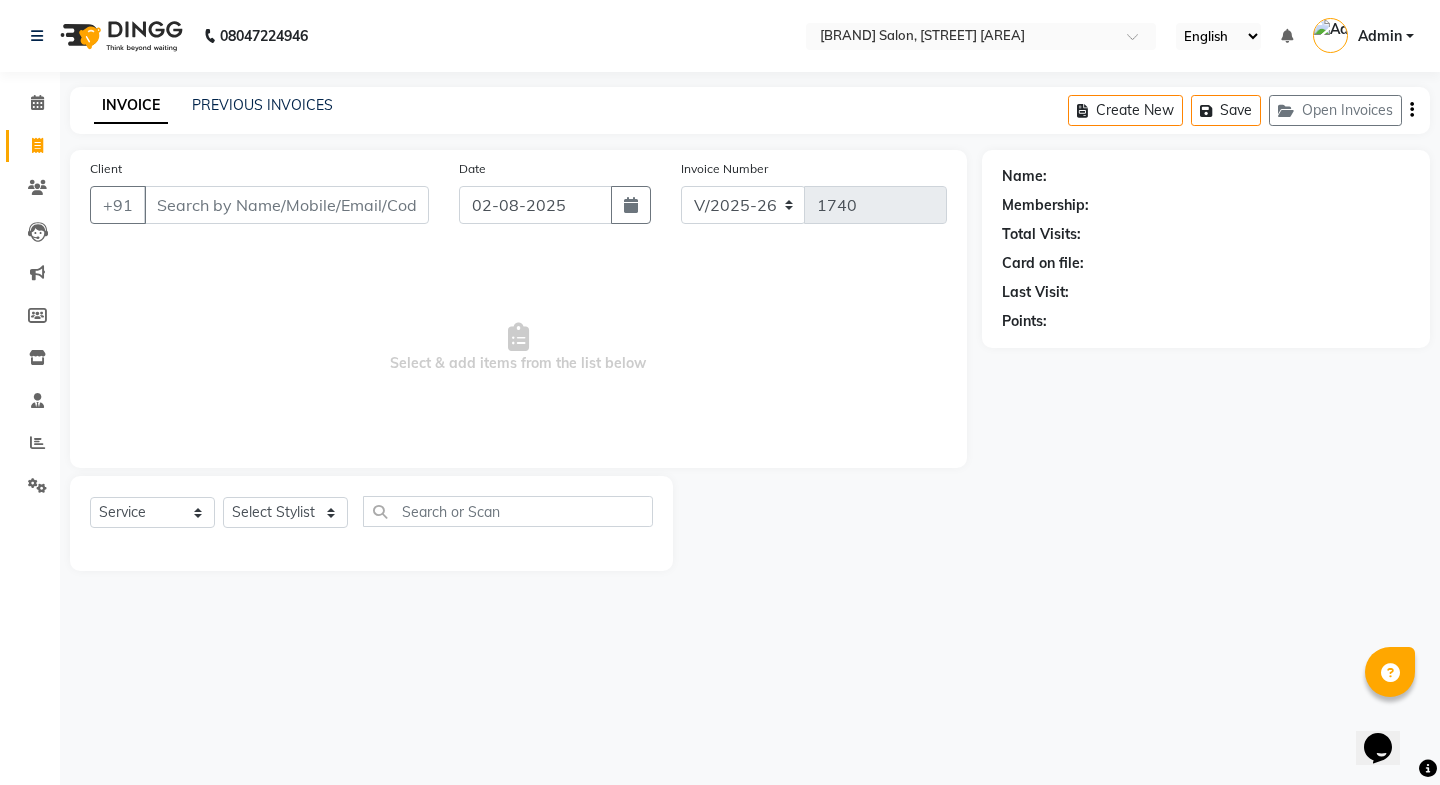 type on "f" 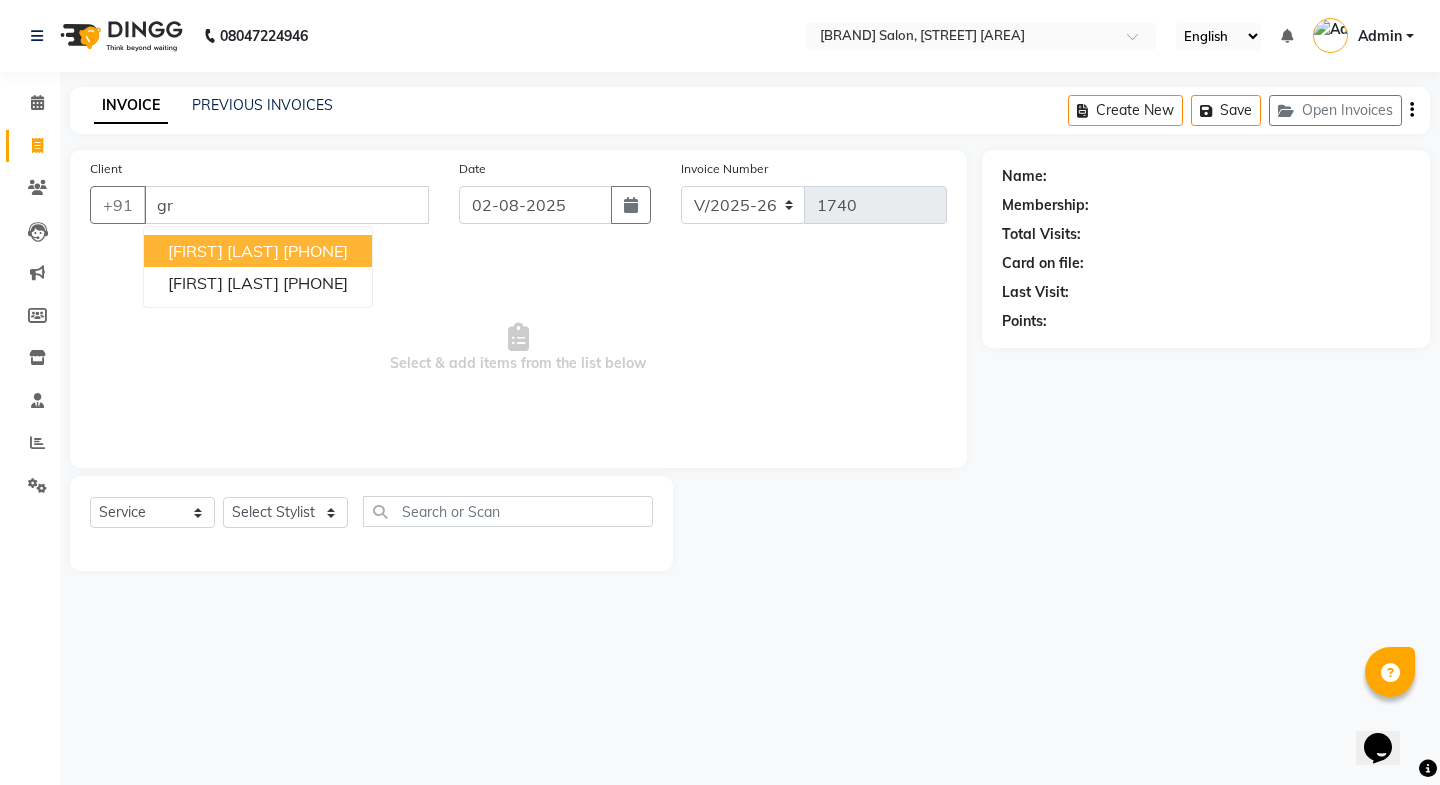 type on "g" 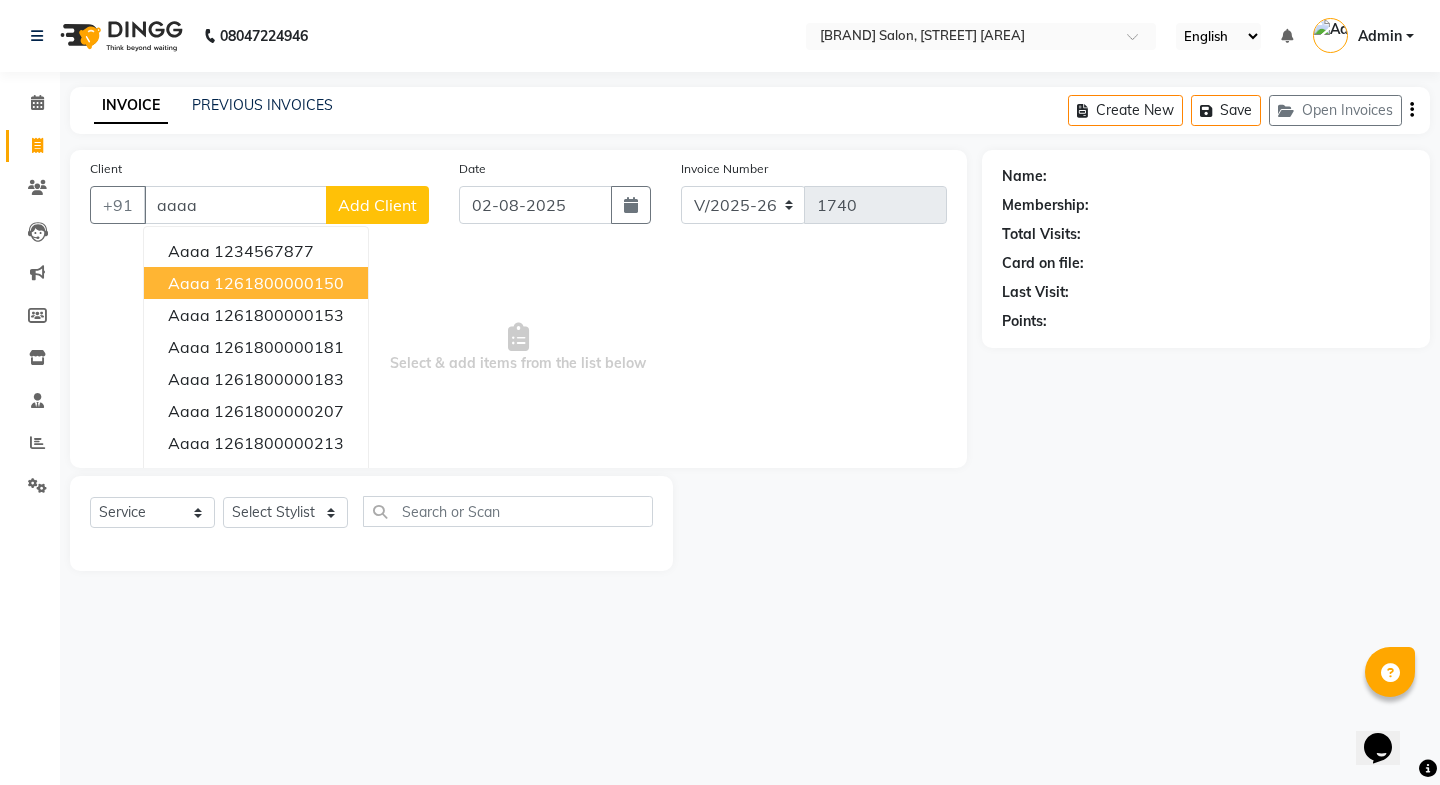 click on "1261800000150" at bounding box center (279, 283) 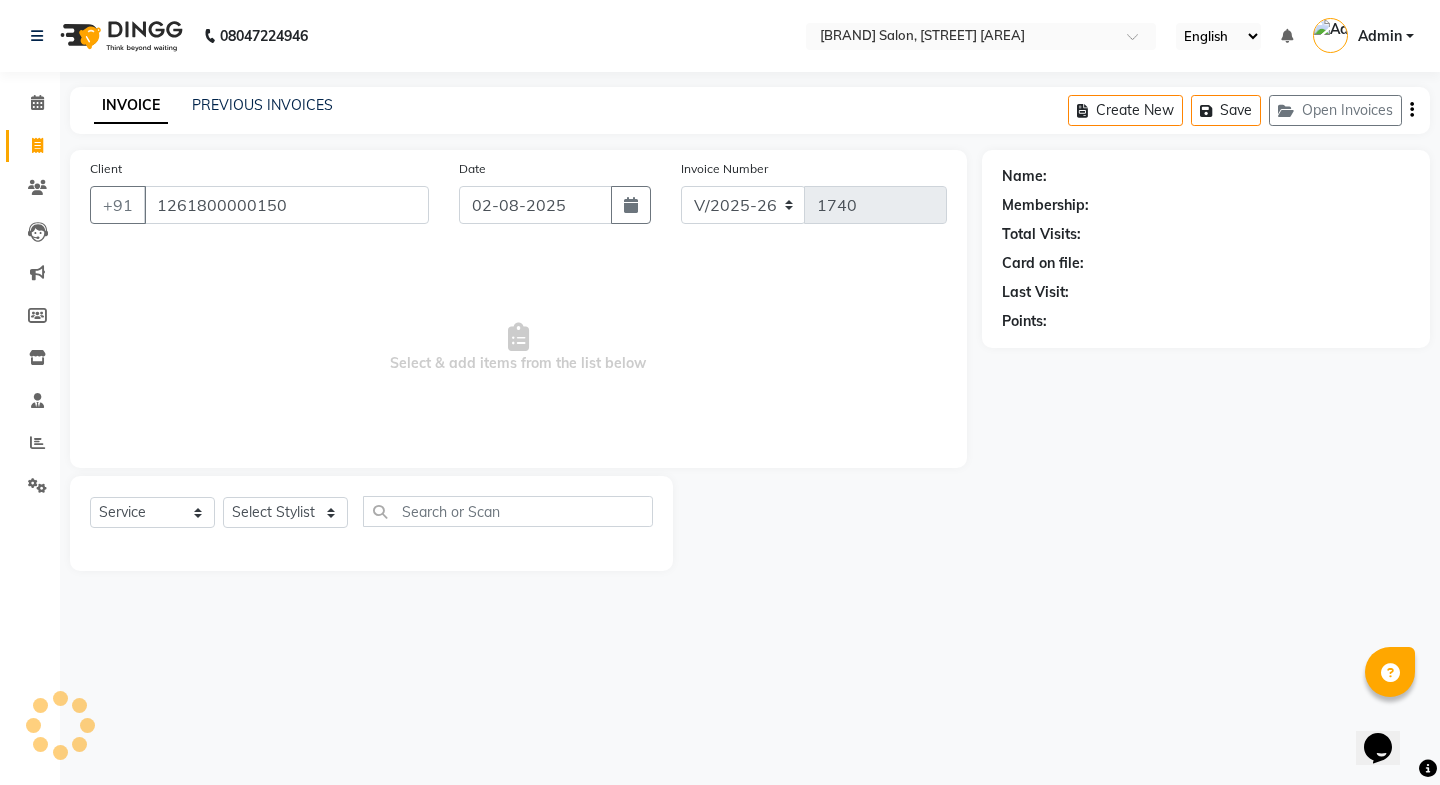 type on "1261800000150" 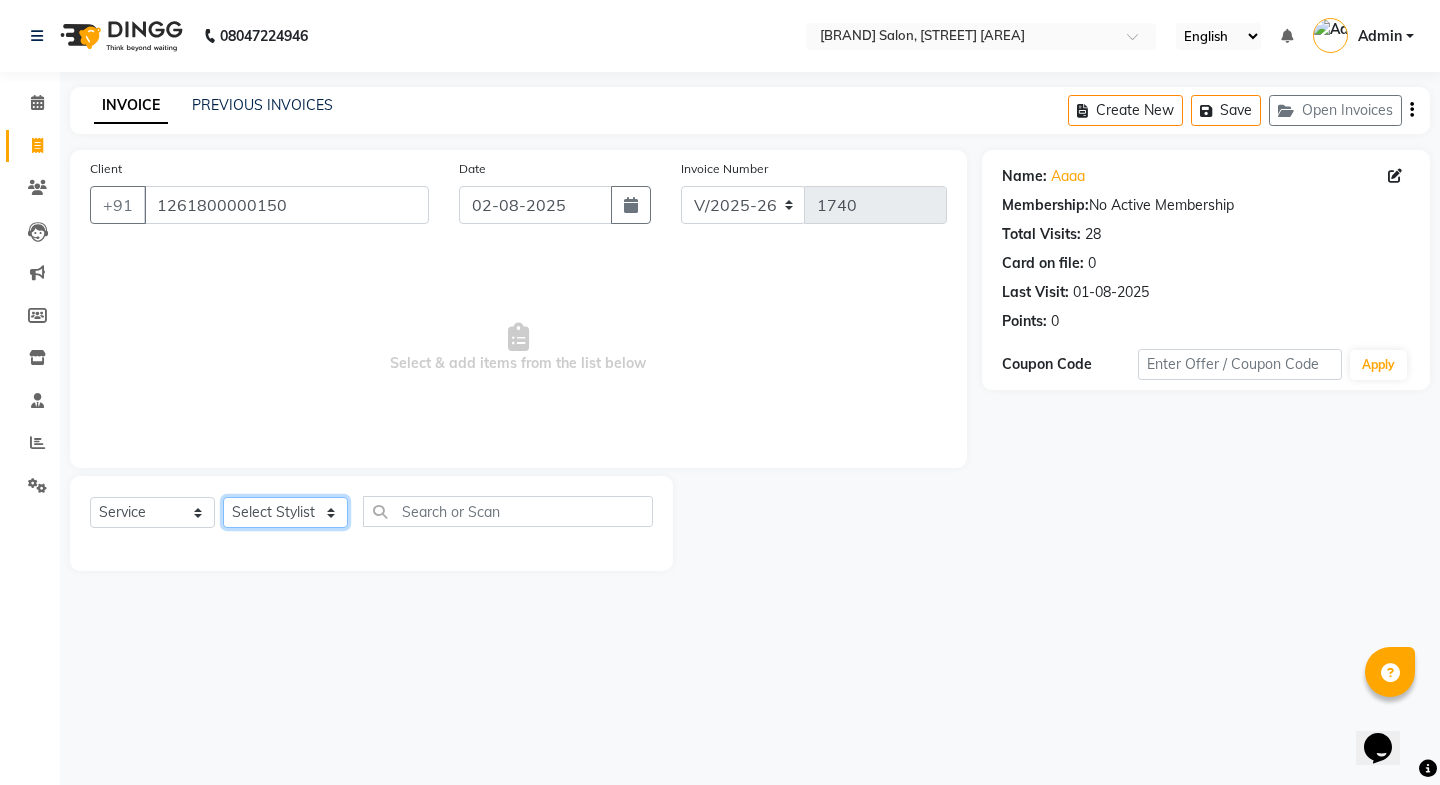 click on "Select Stylist Faheem Salmani Kajal Mali Kamal Chand Posshe for products Rajesh simran bhatiya Sonu Verma" 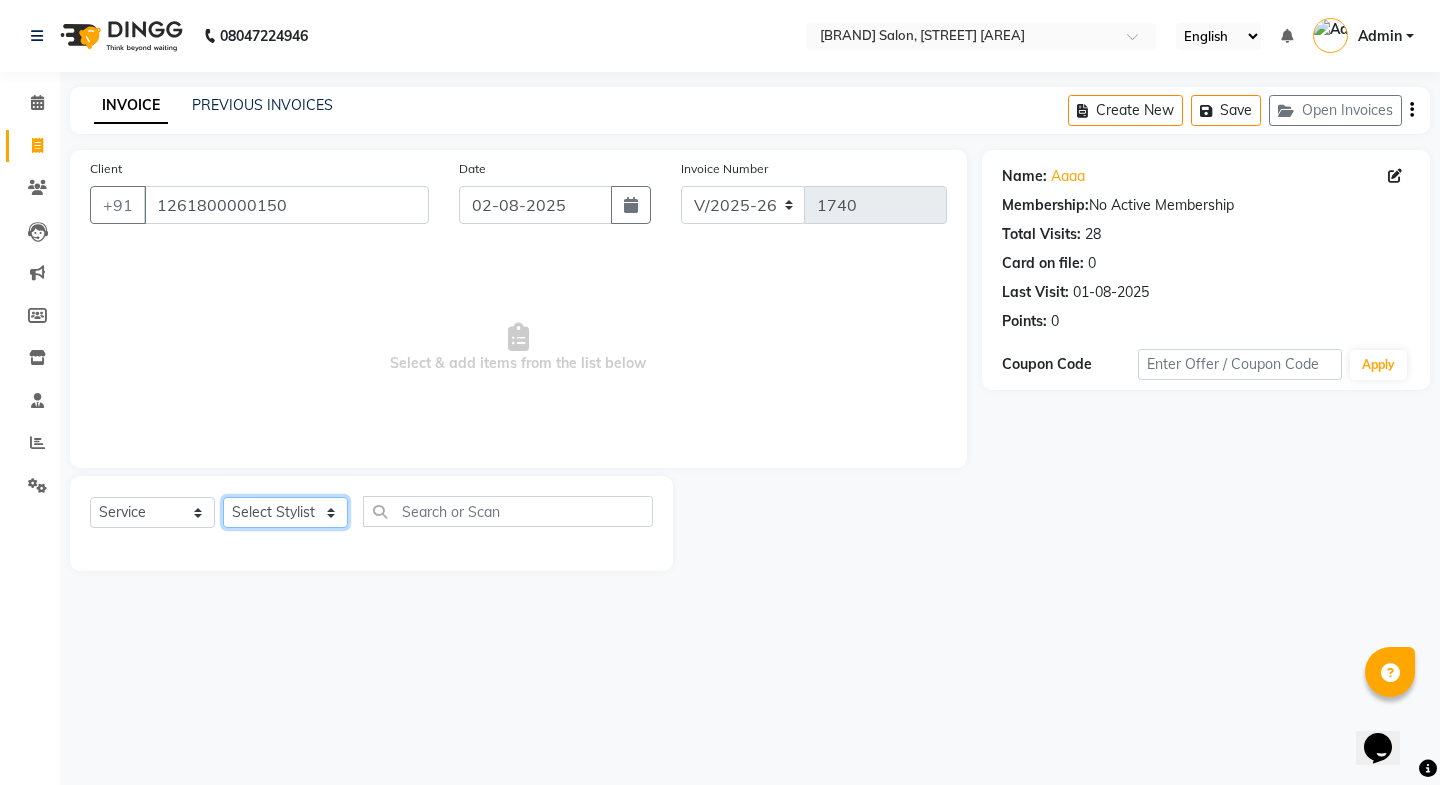 select on "43695" 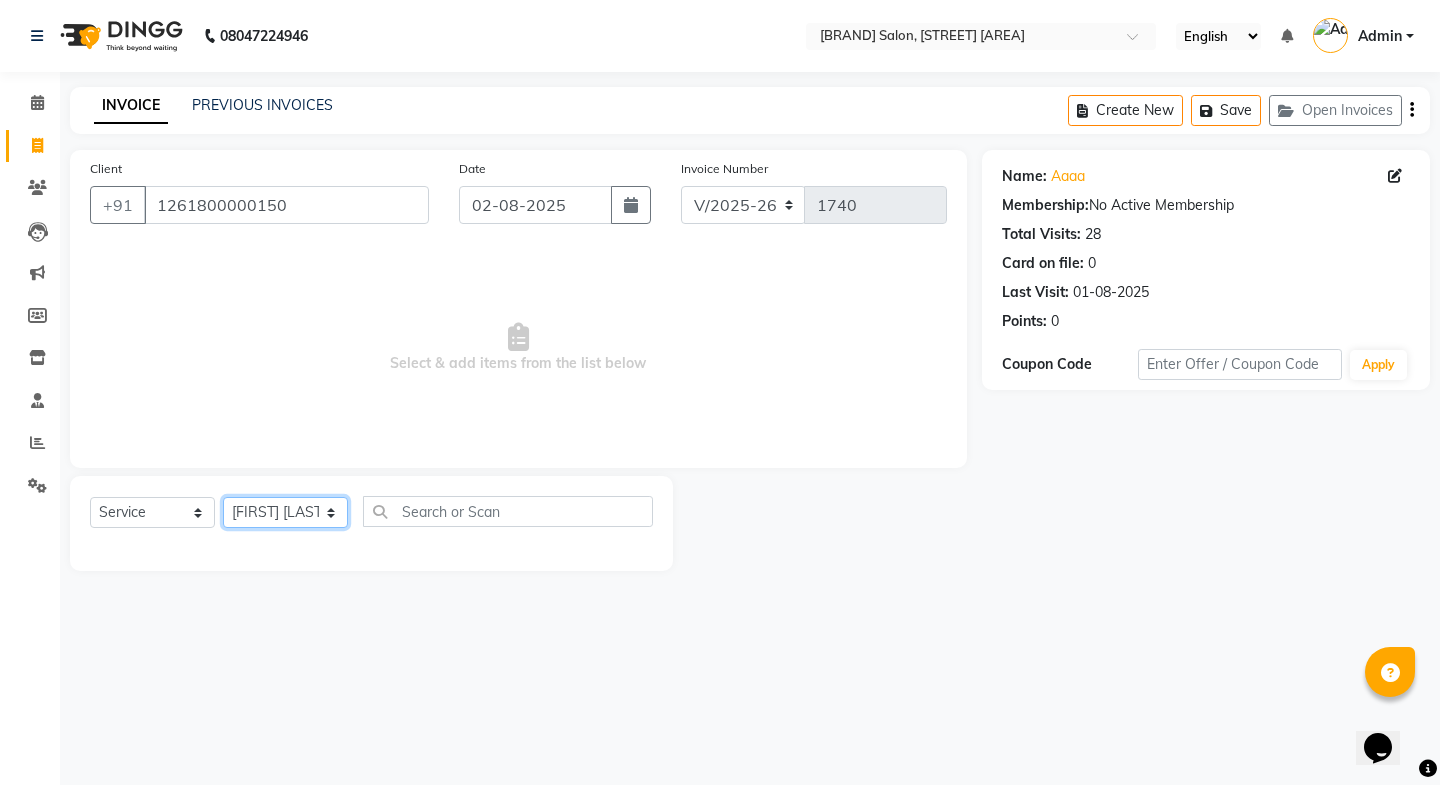 click on "Select Stylist Faheem Salmani Kajal Mali Kamal Chand Posshe for products Rajesh simran bhatiya Sonu Verma" 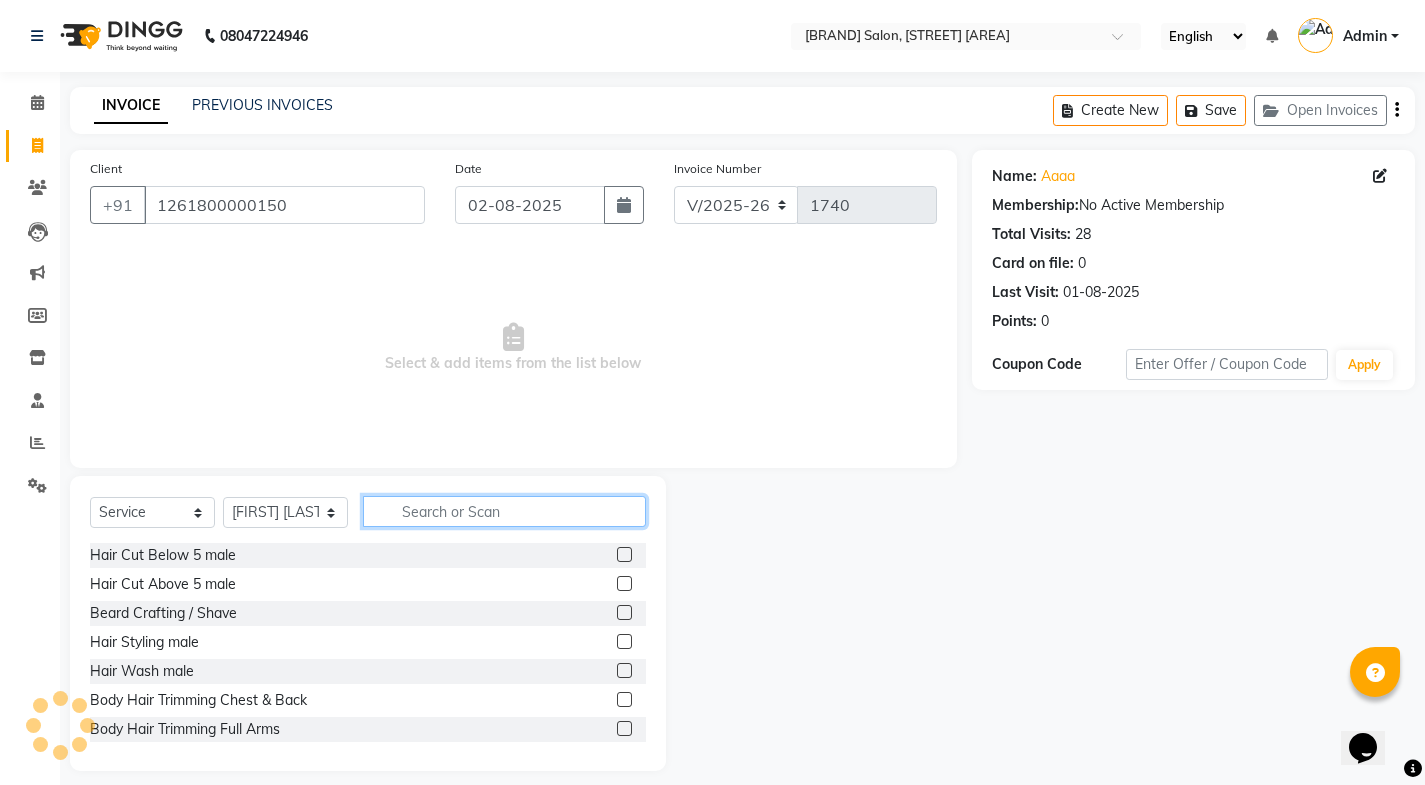 click 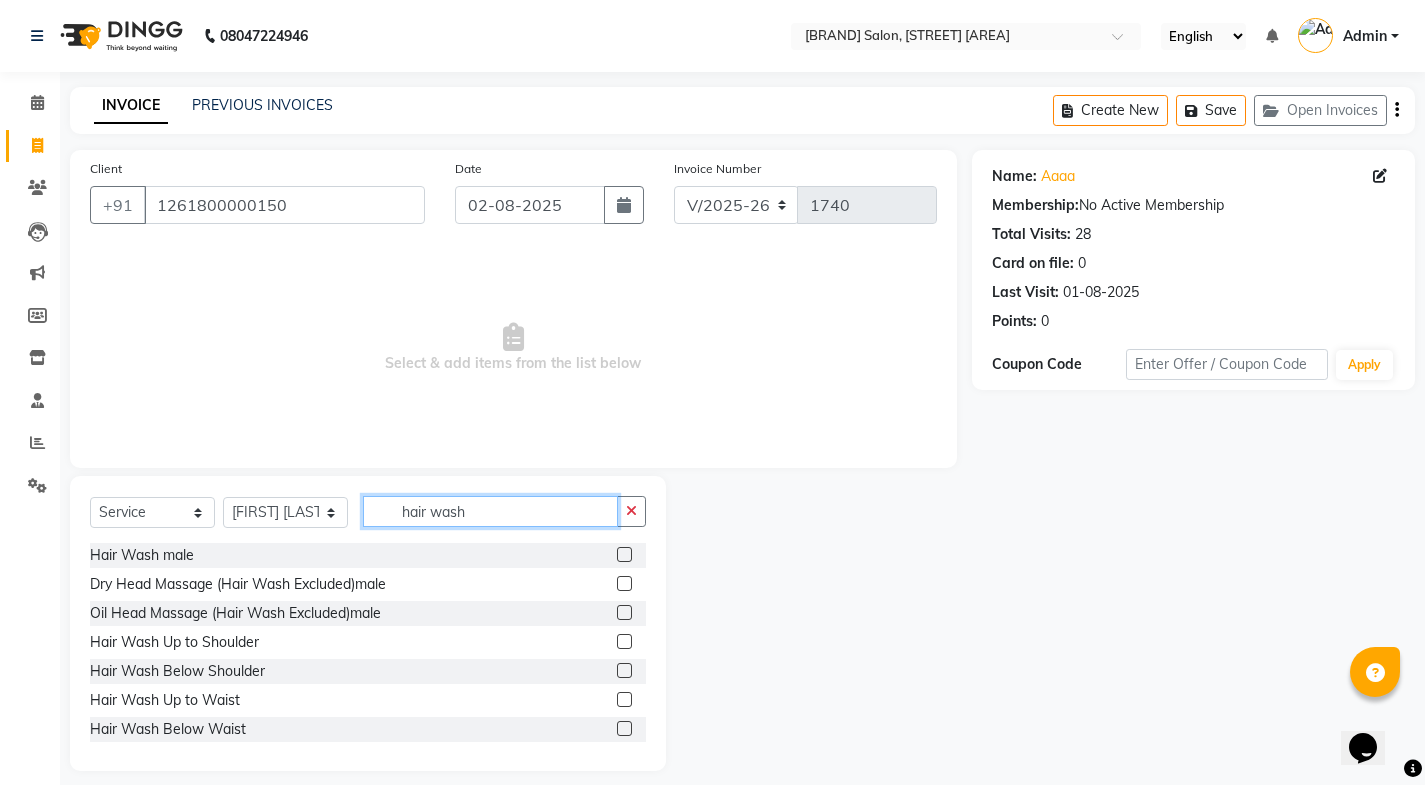 type on "hair wash" 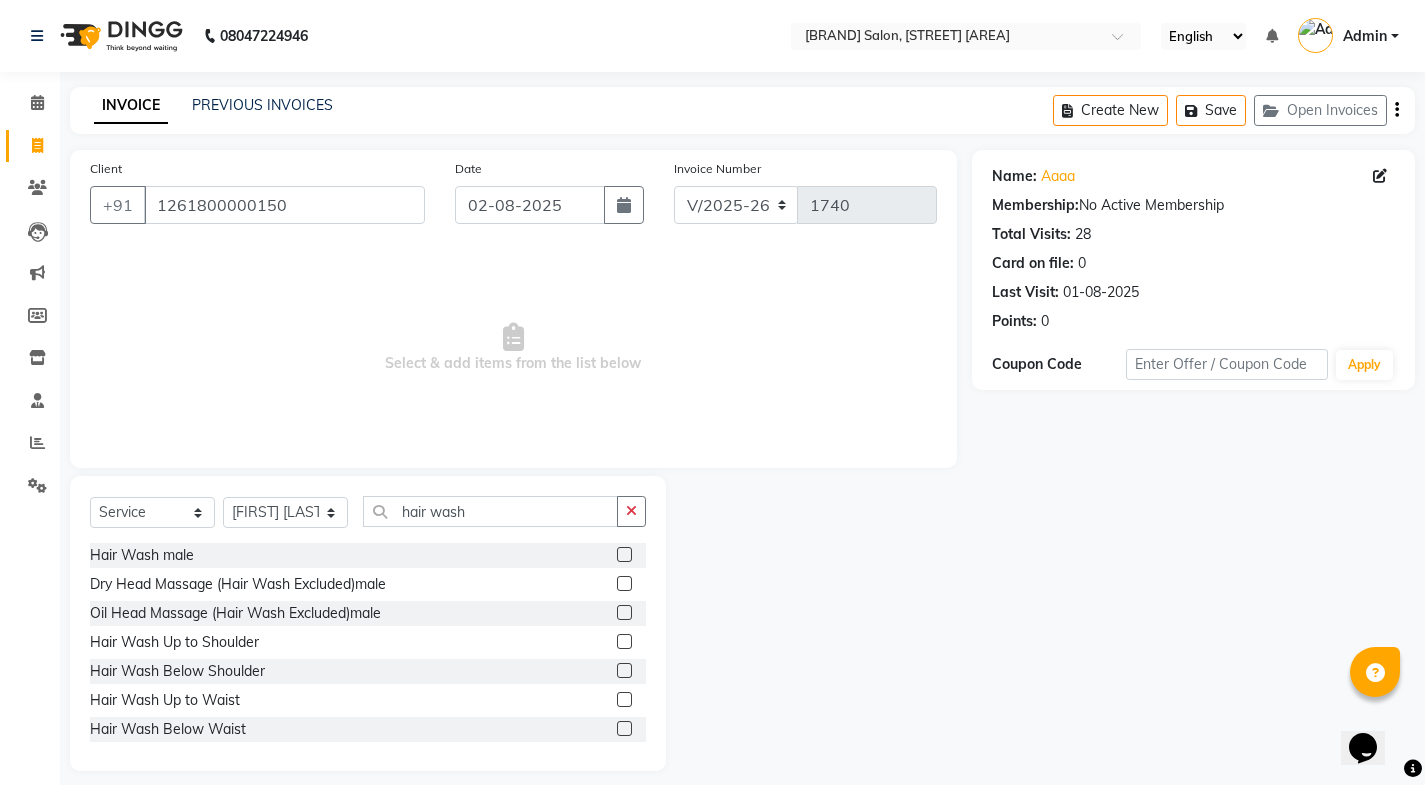 click 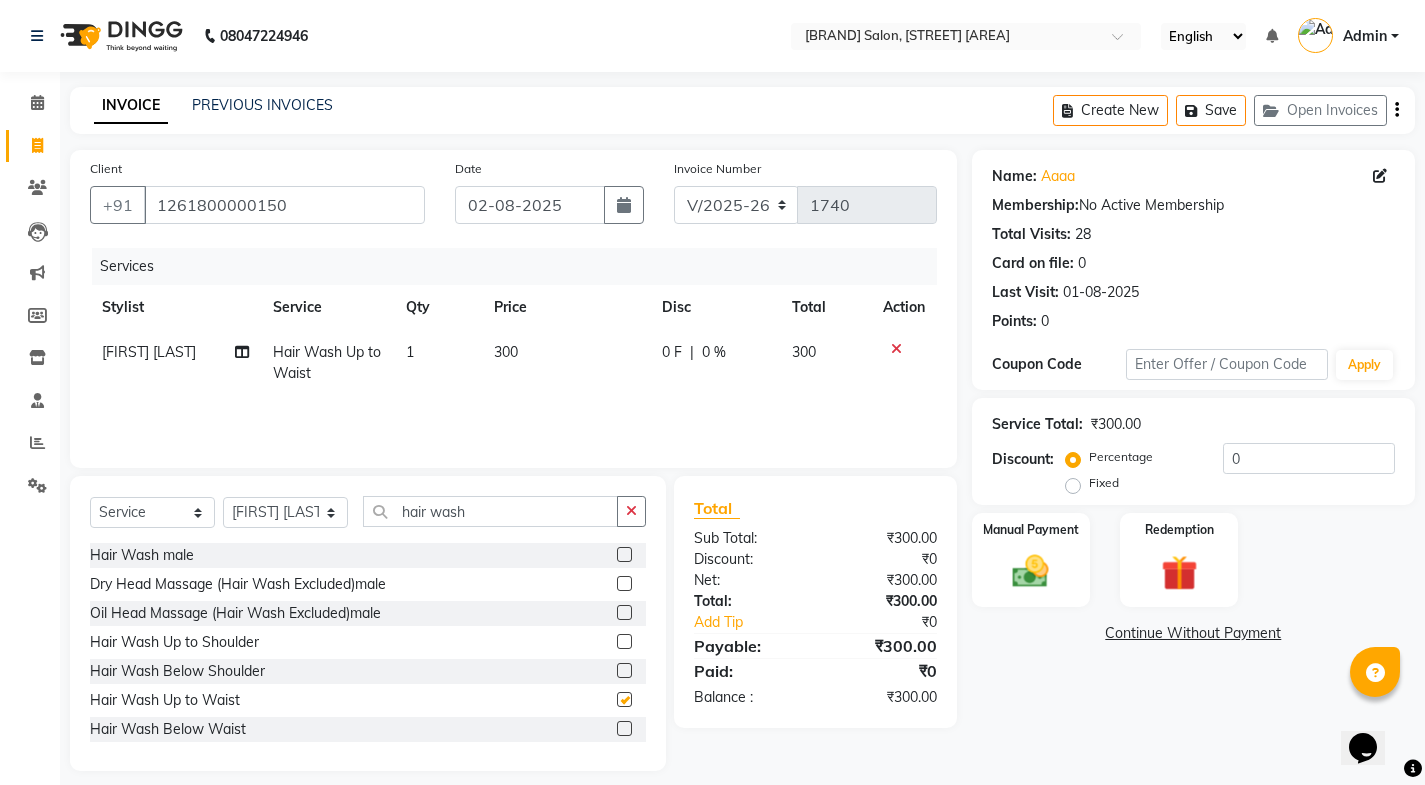 checkbox on "false" 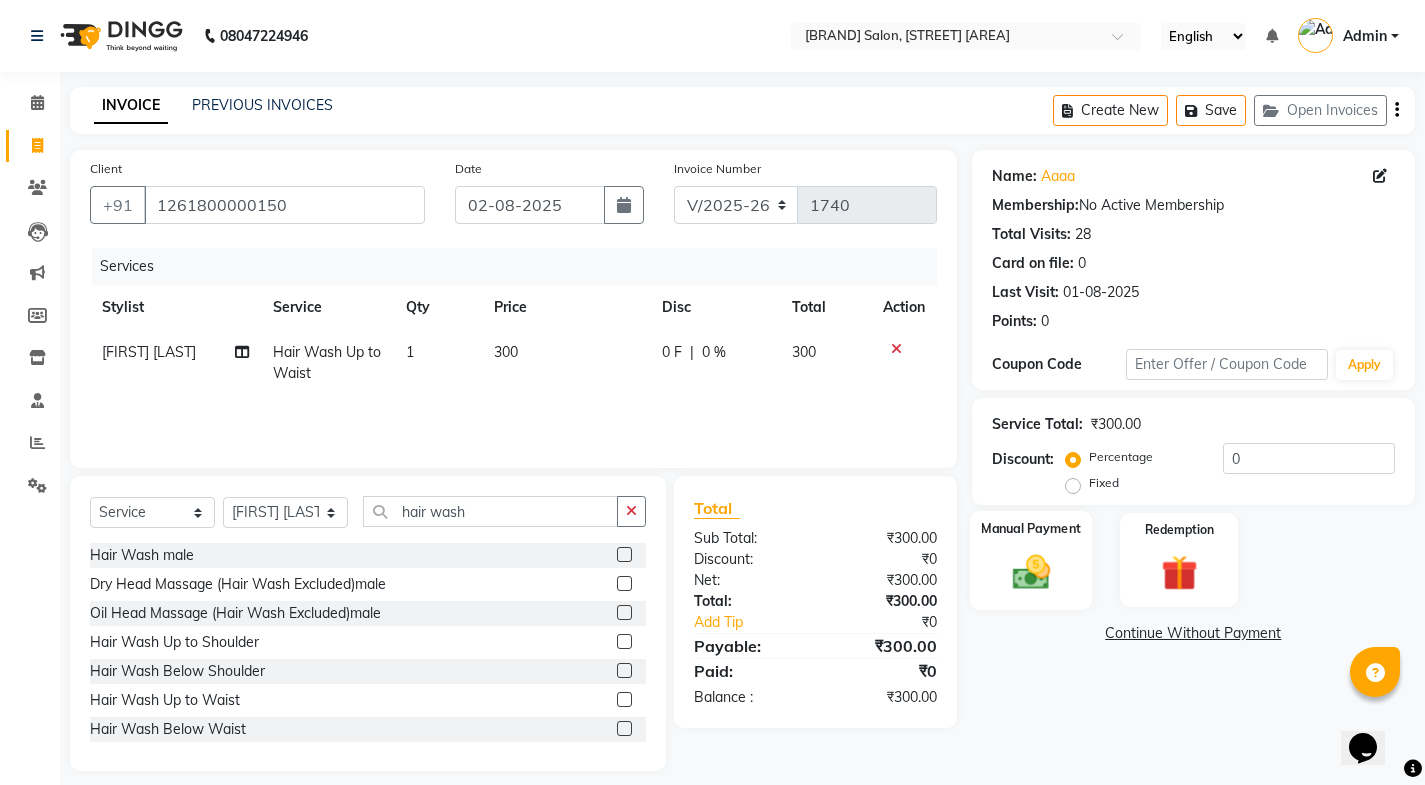 click 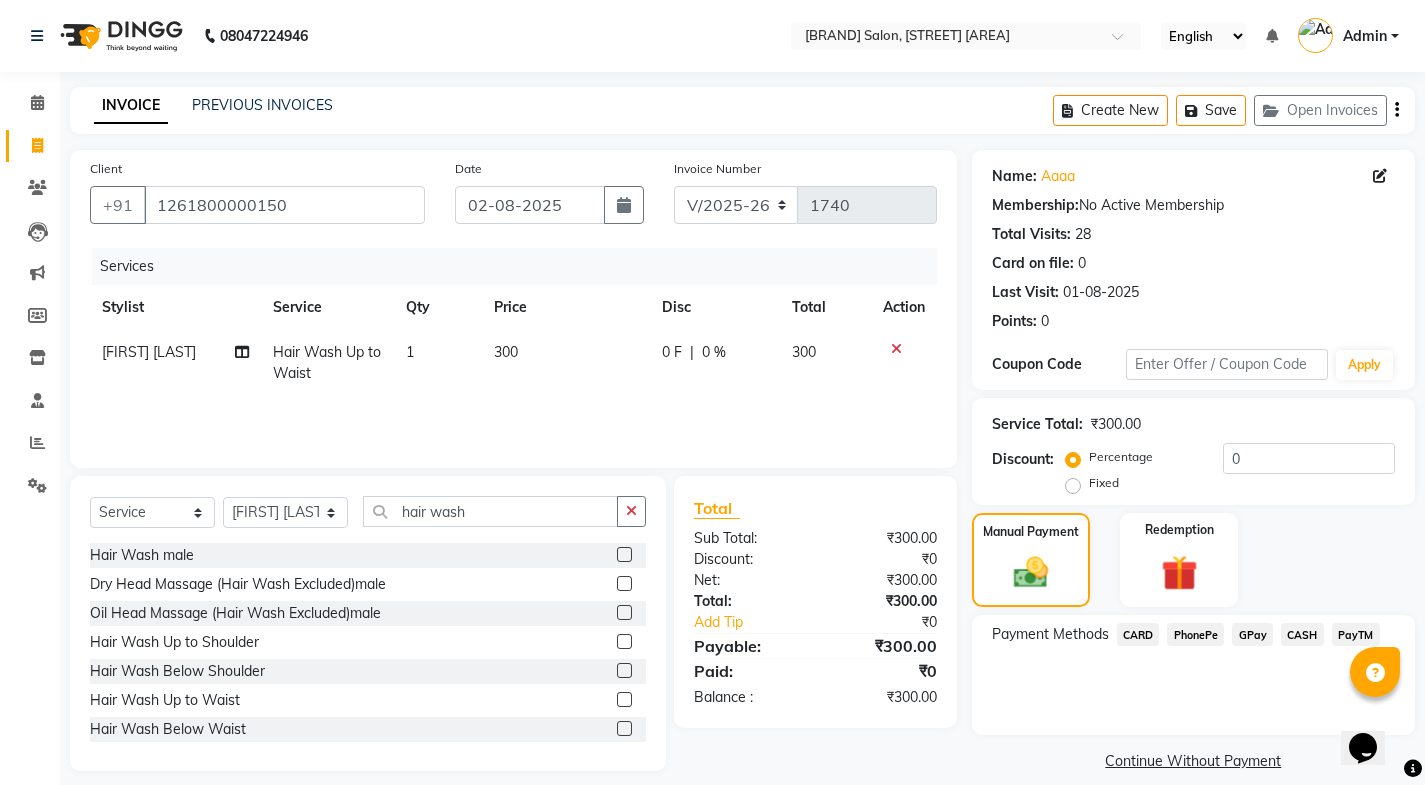 click on "CASH" 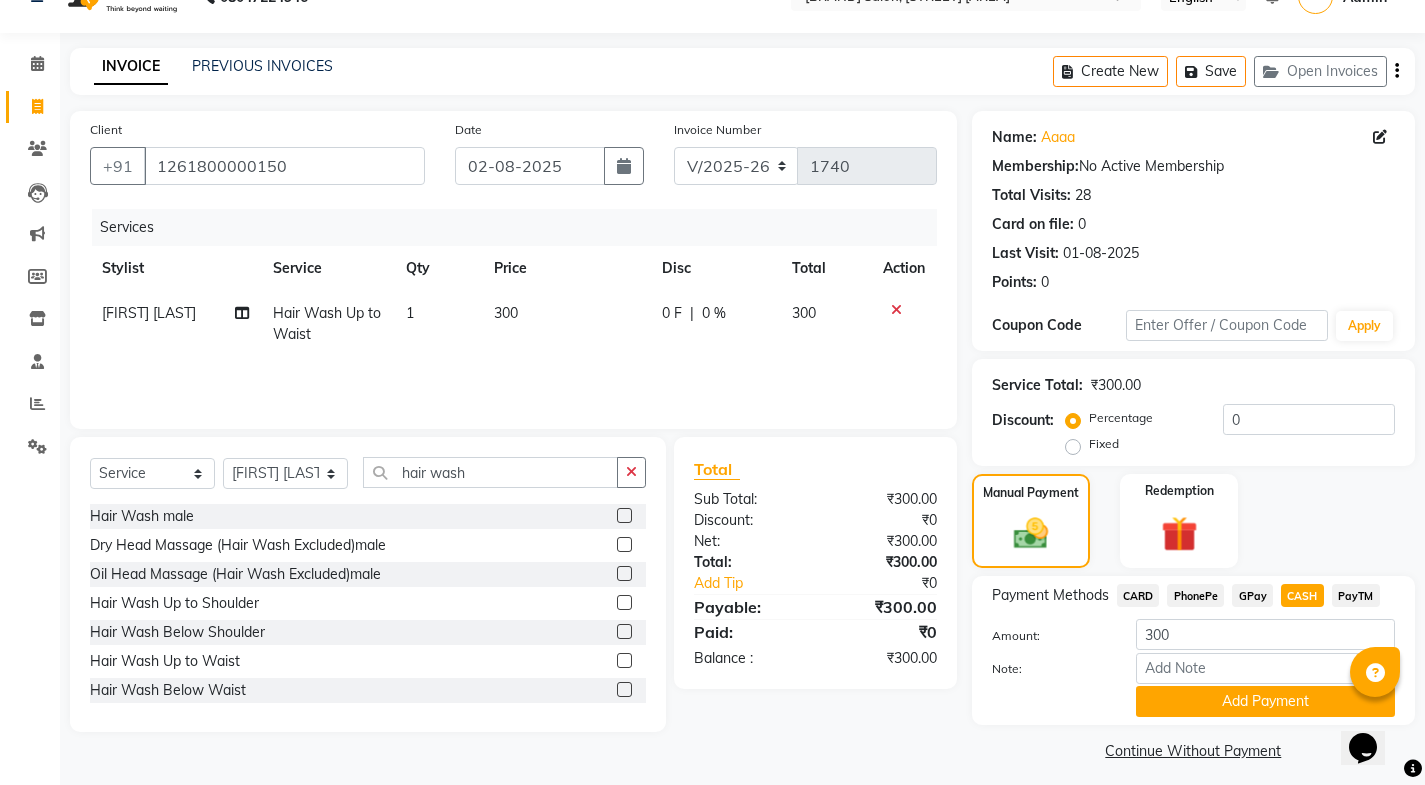 scroll, scrollTop: 50, scrollLeft: 0, axis: vertical 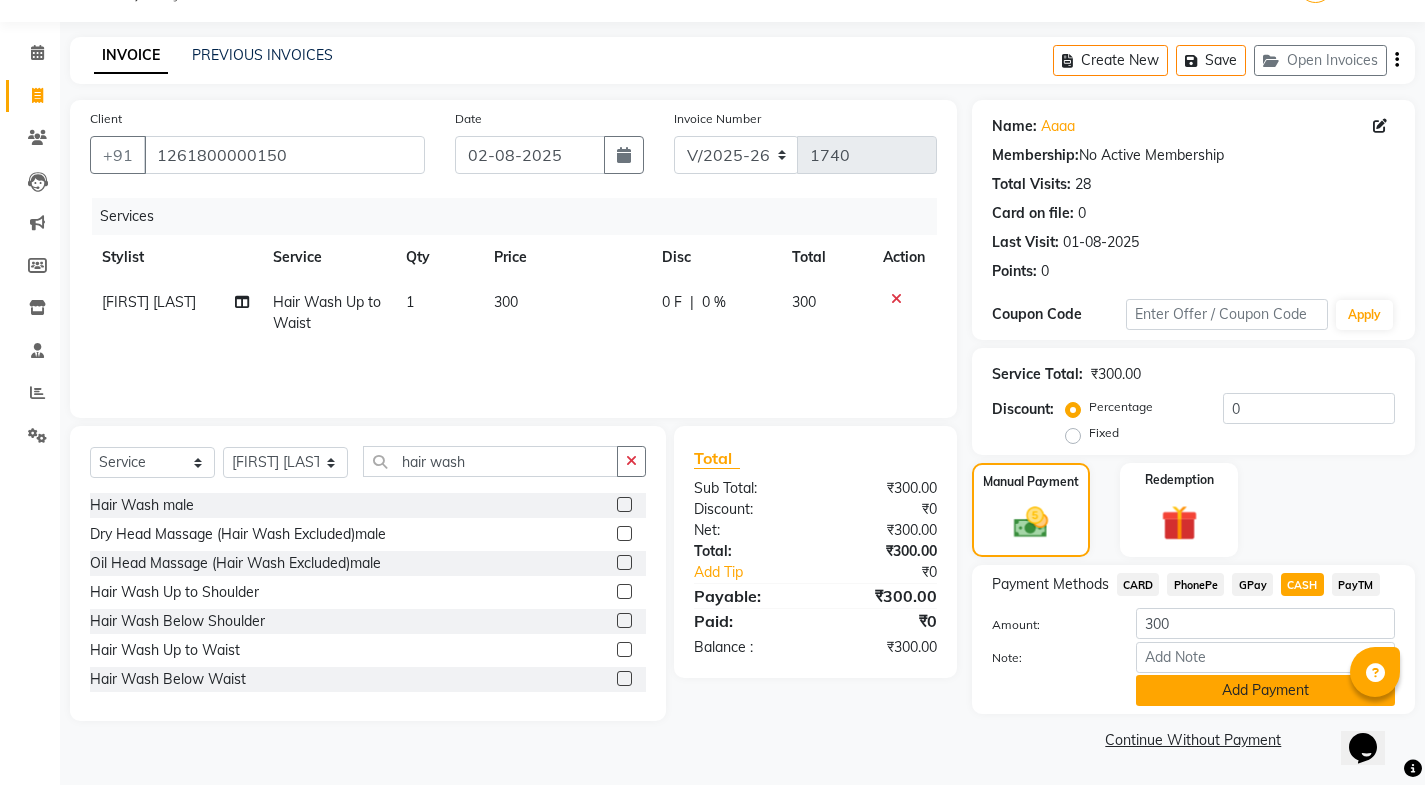 click on "Add Payment" 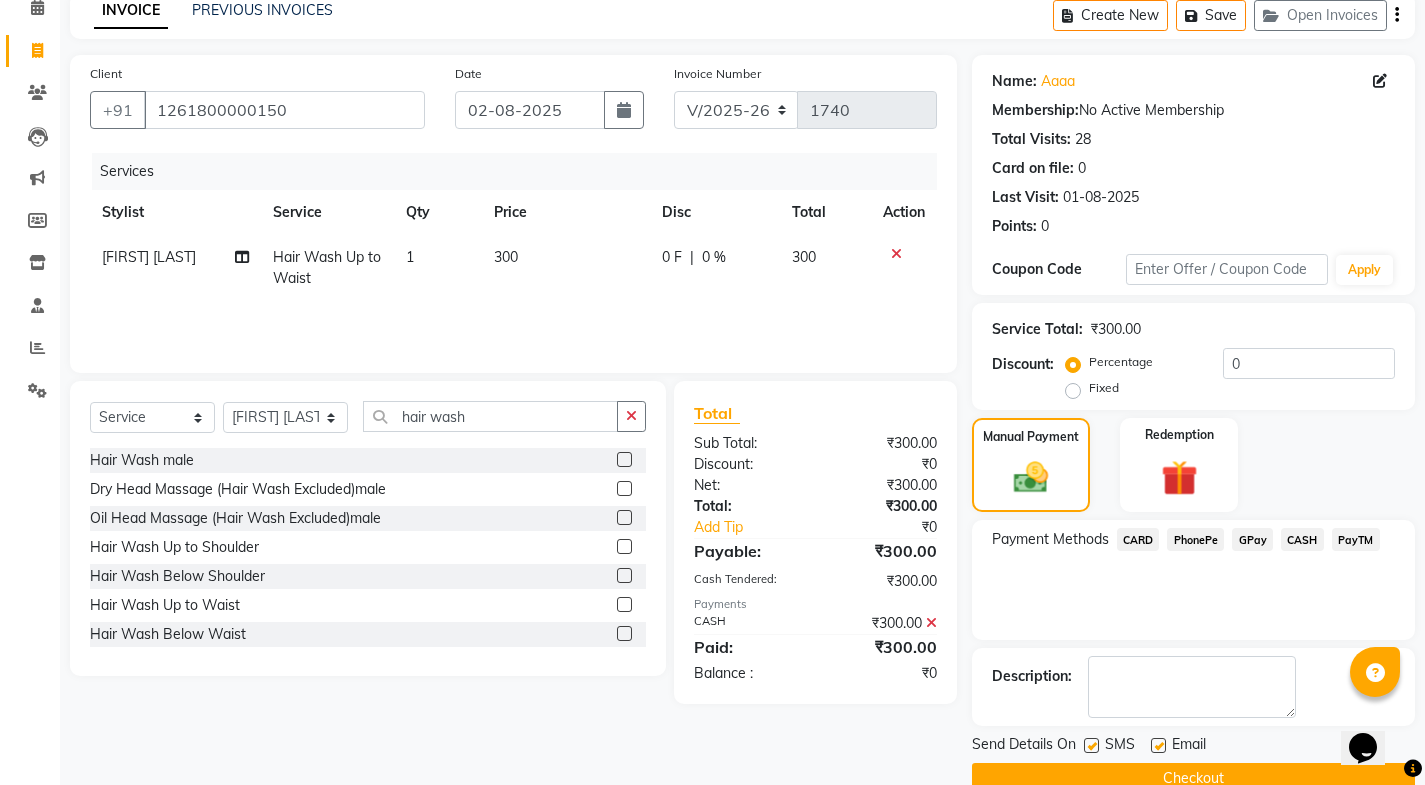 scroll, scrollTop: 134, scrollLeft: 0, axis: vertical 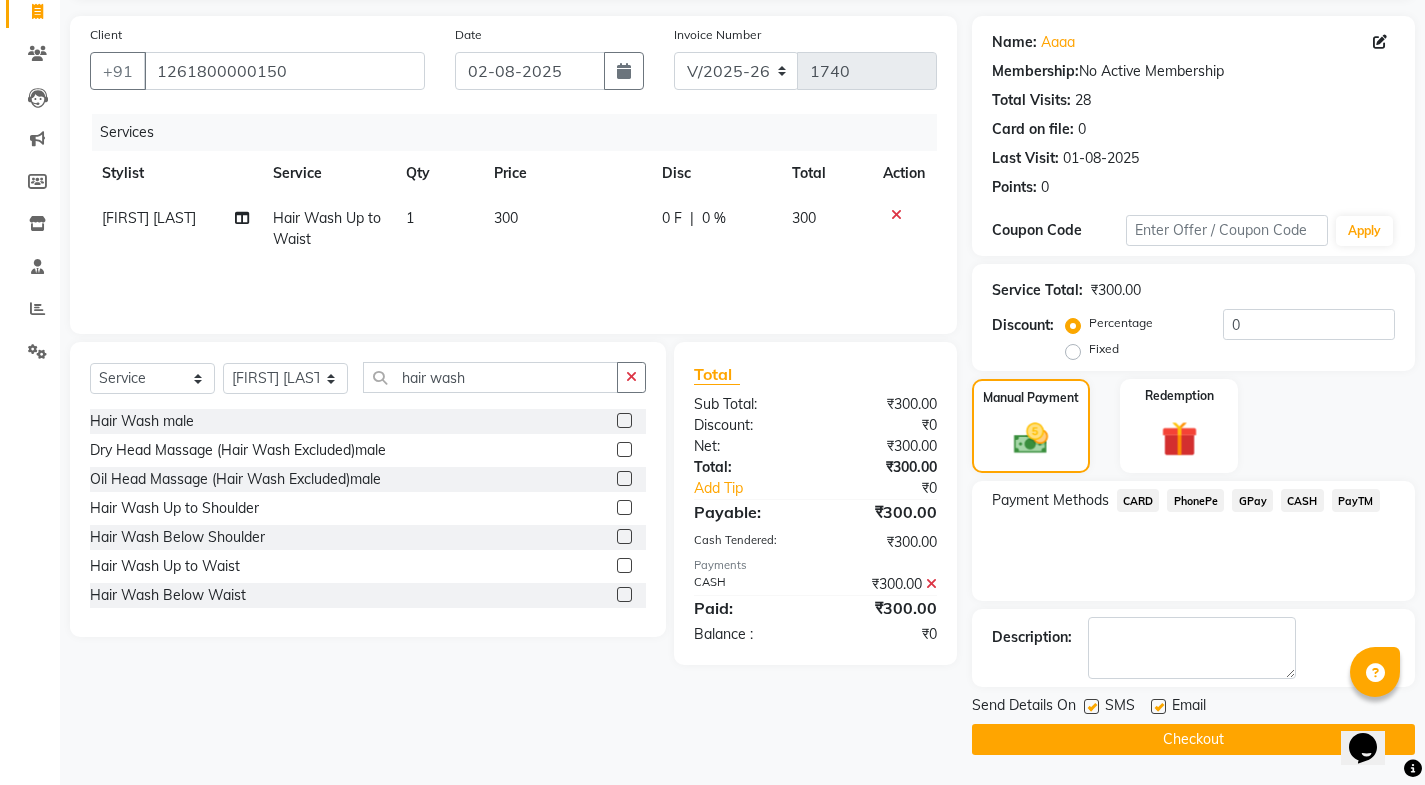 click 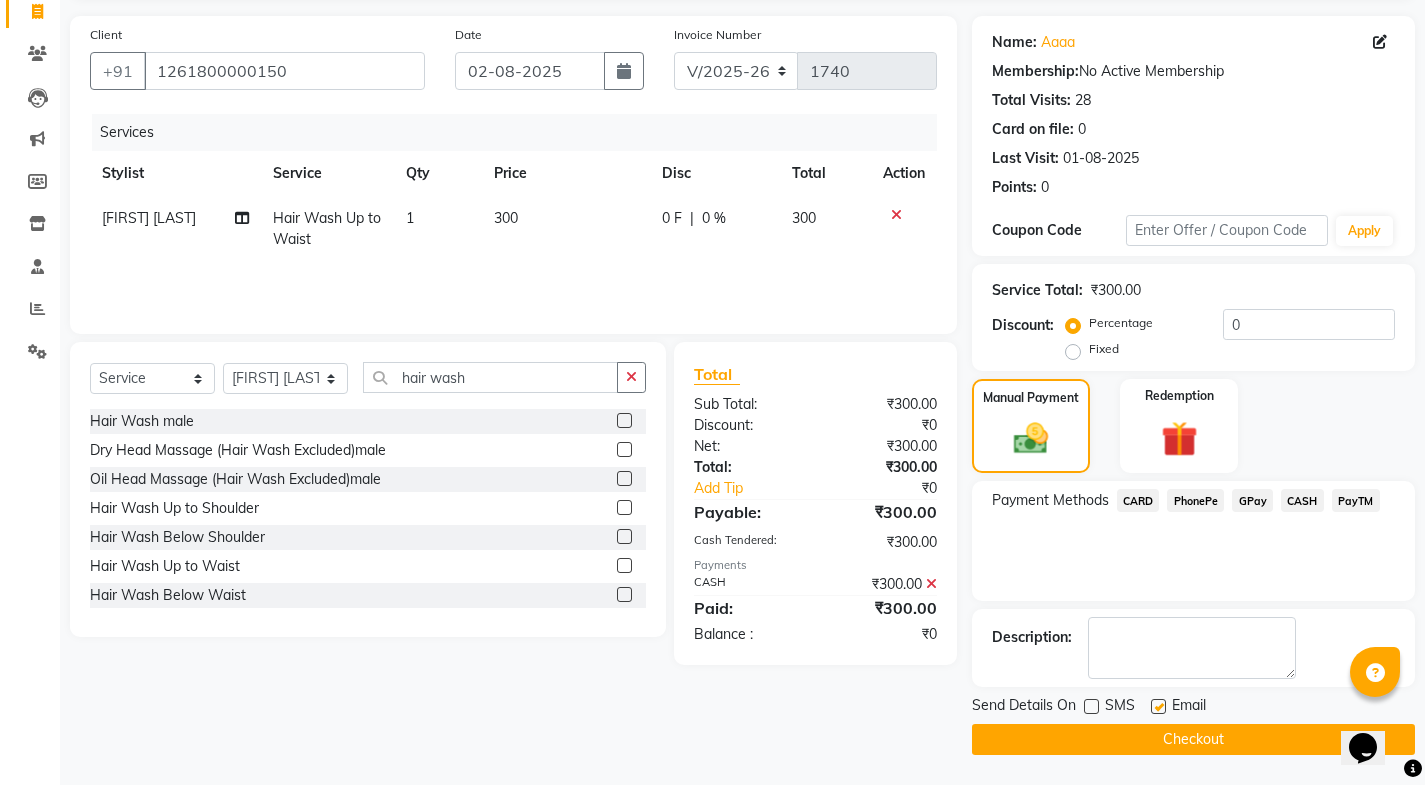 click 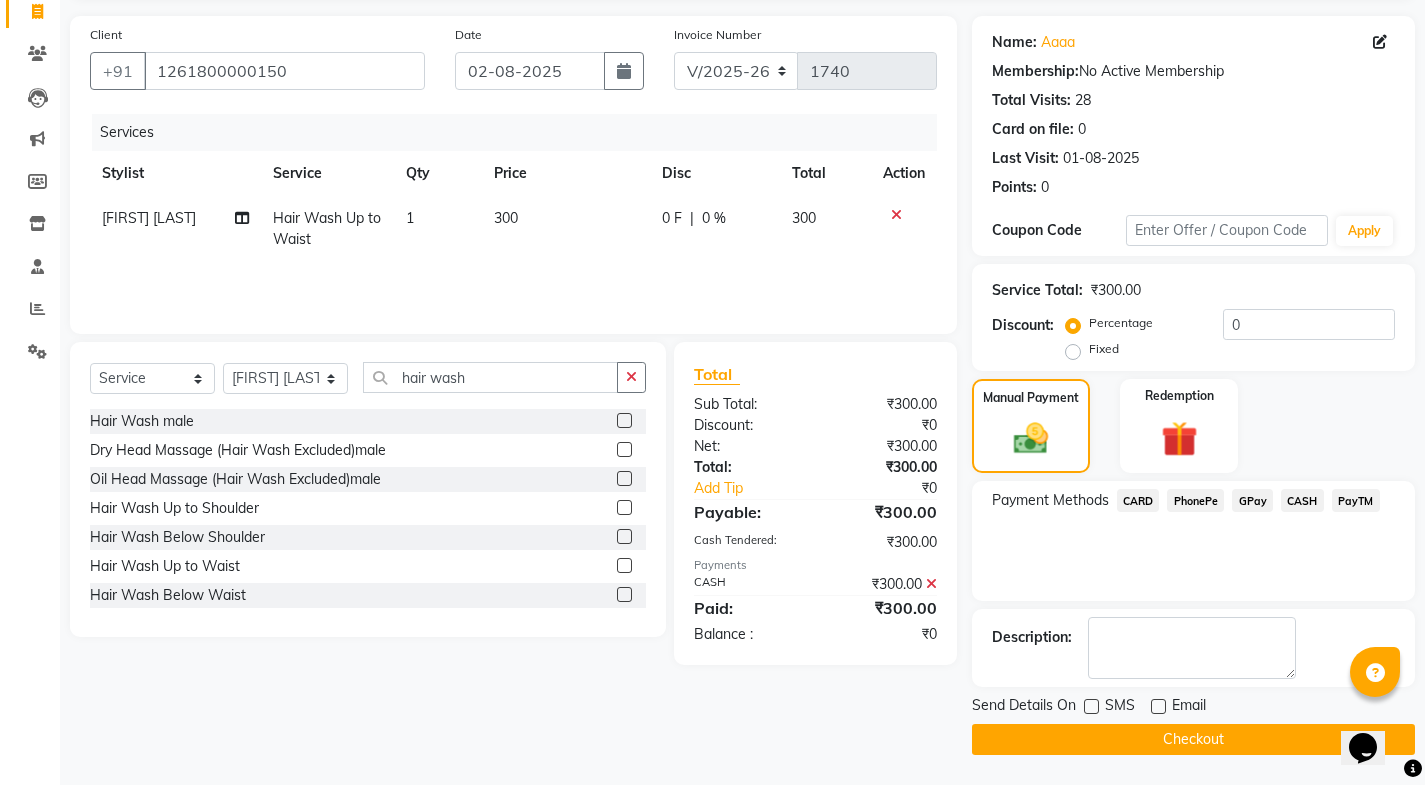 click on "Checkout" 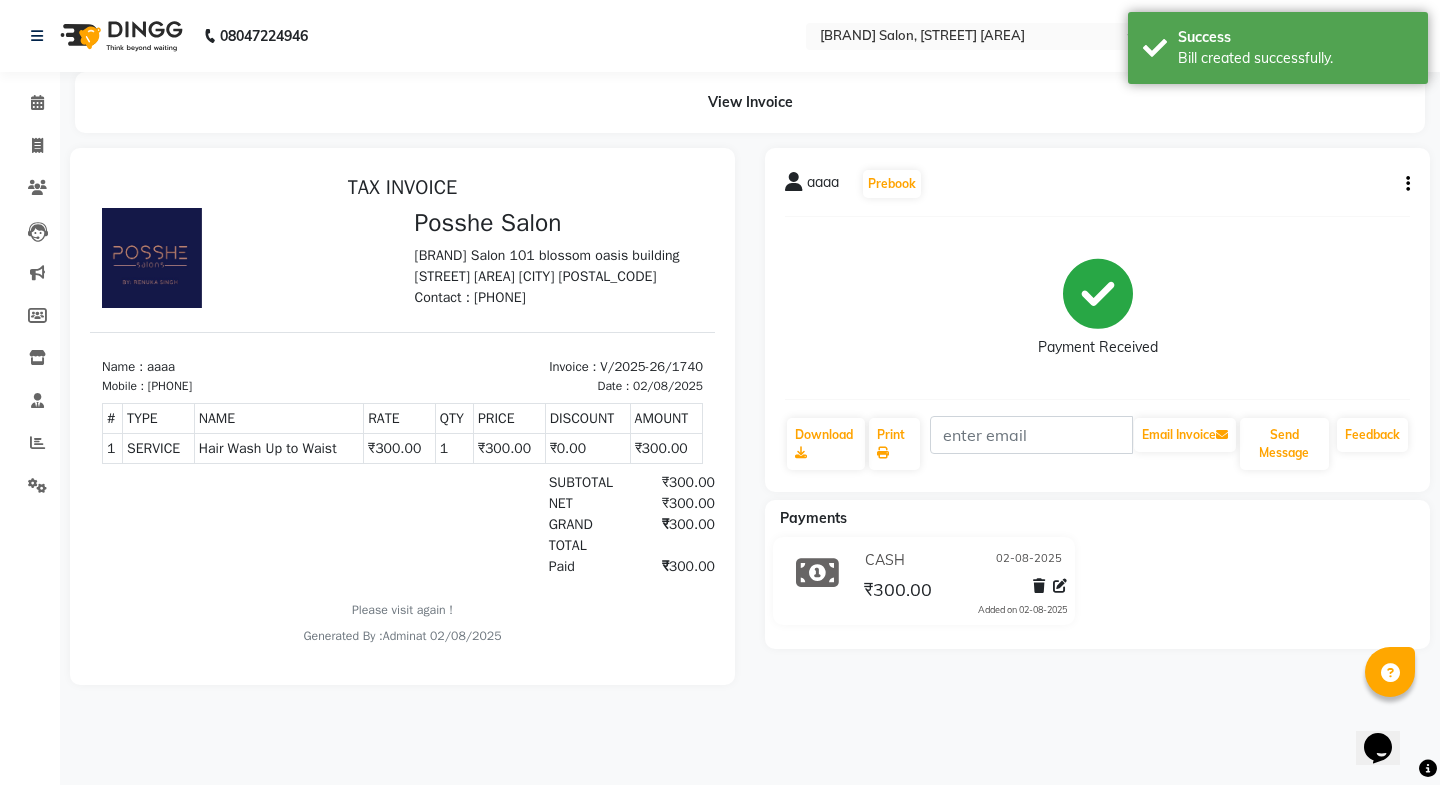scroll, scrollTop: 0, scrollLeft: 0, axis: both 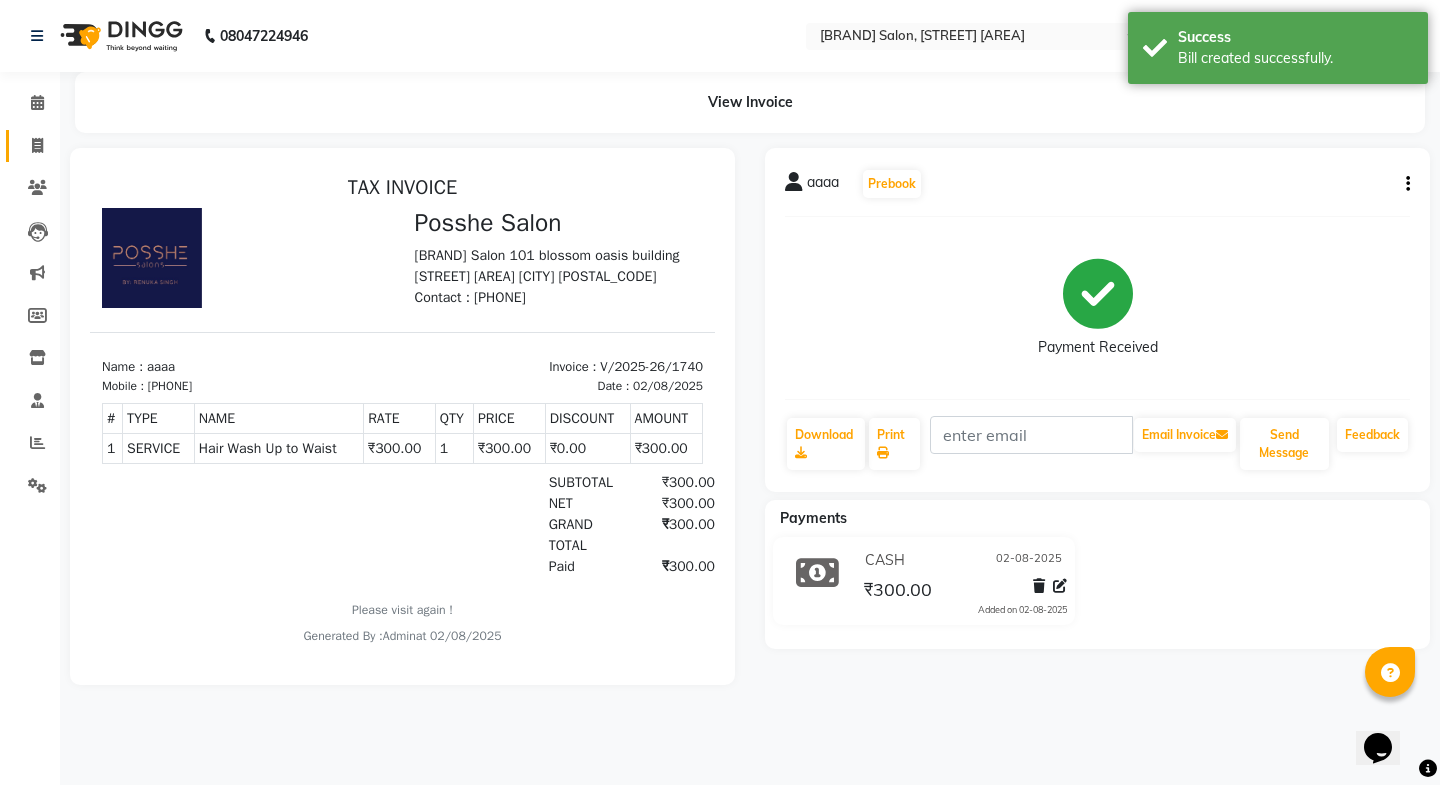 click on "Invoice" 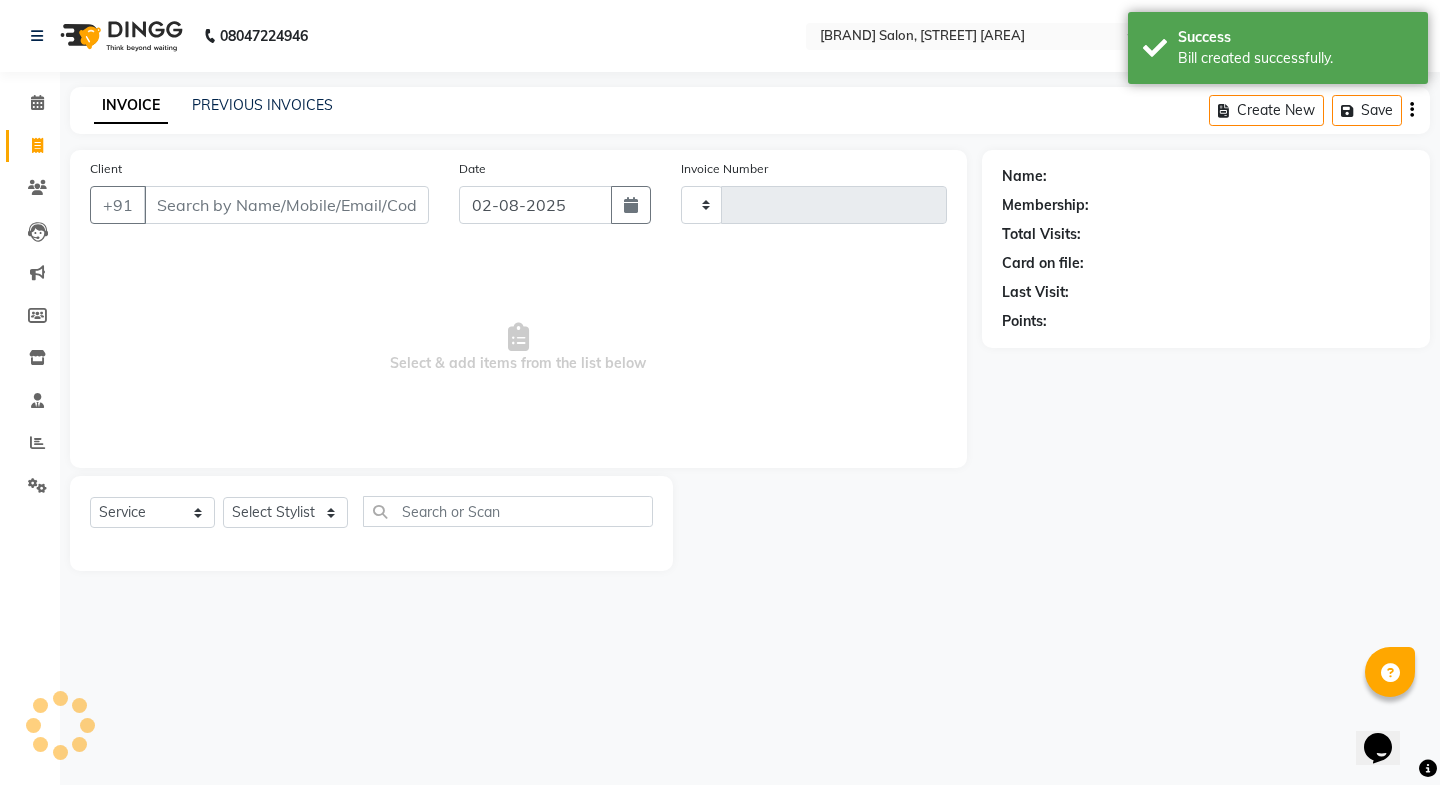 type on "1741" 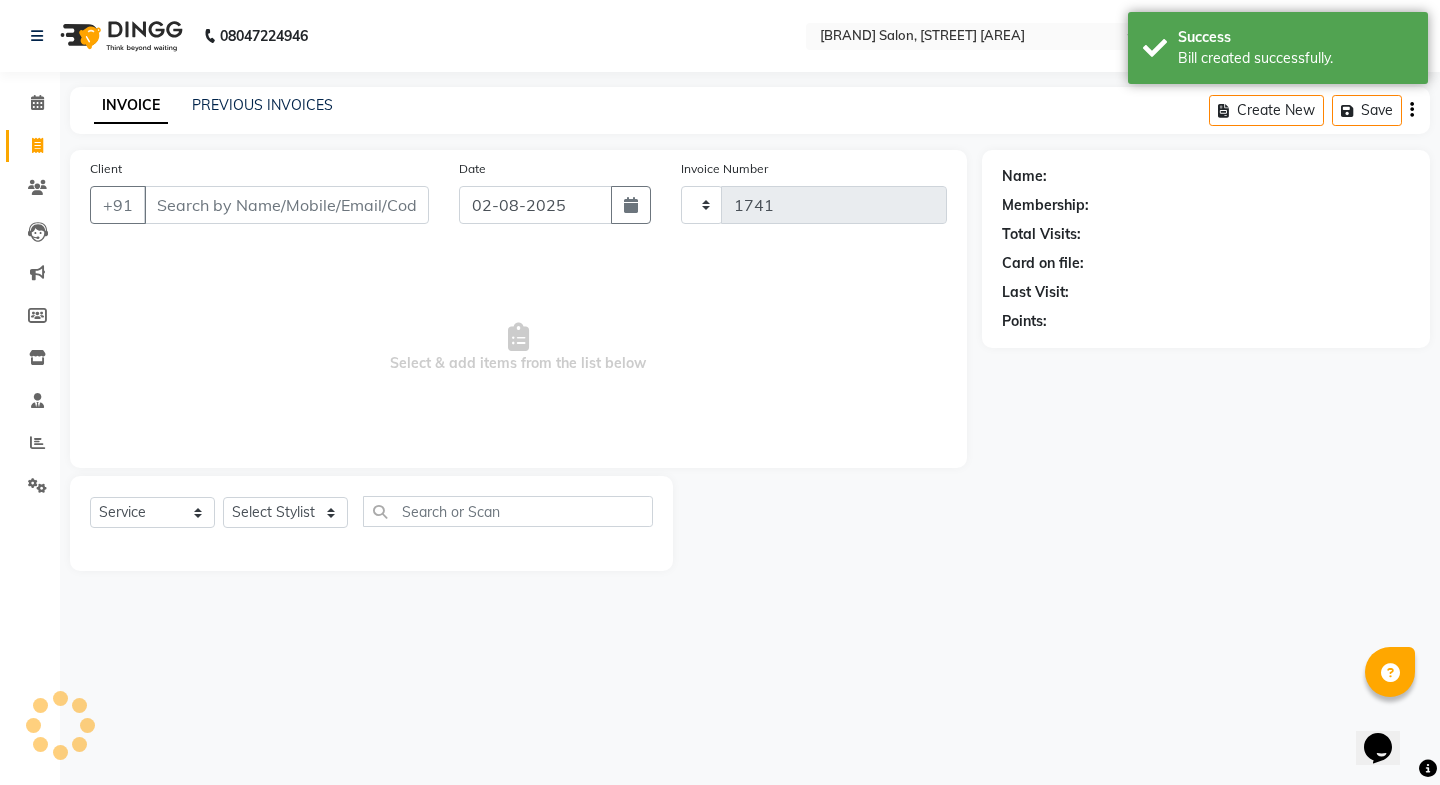 select on "6052" 